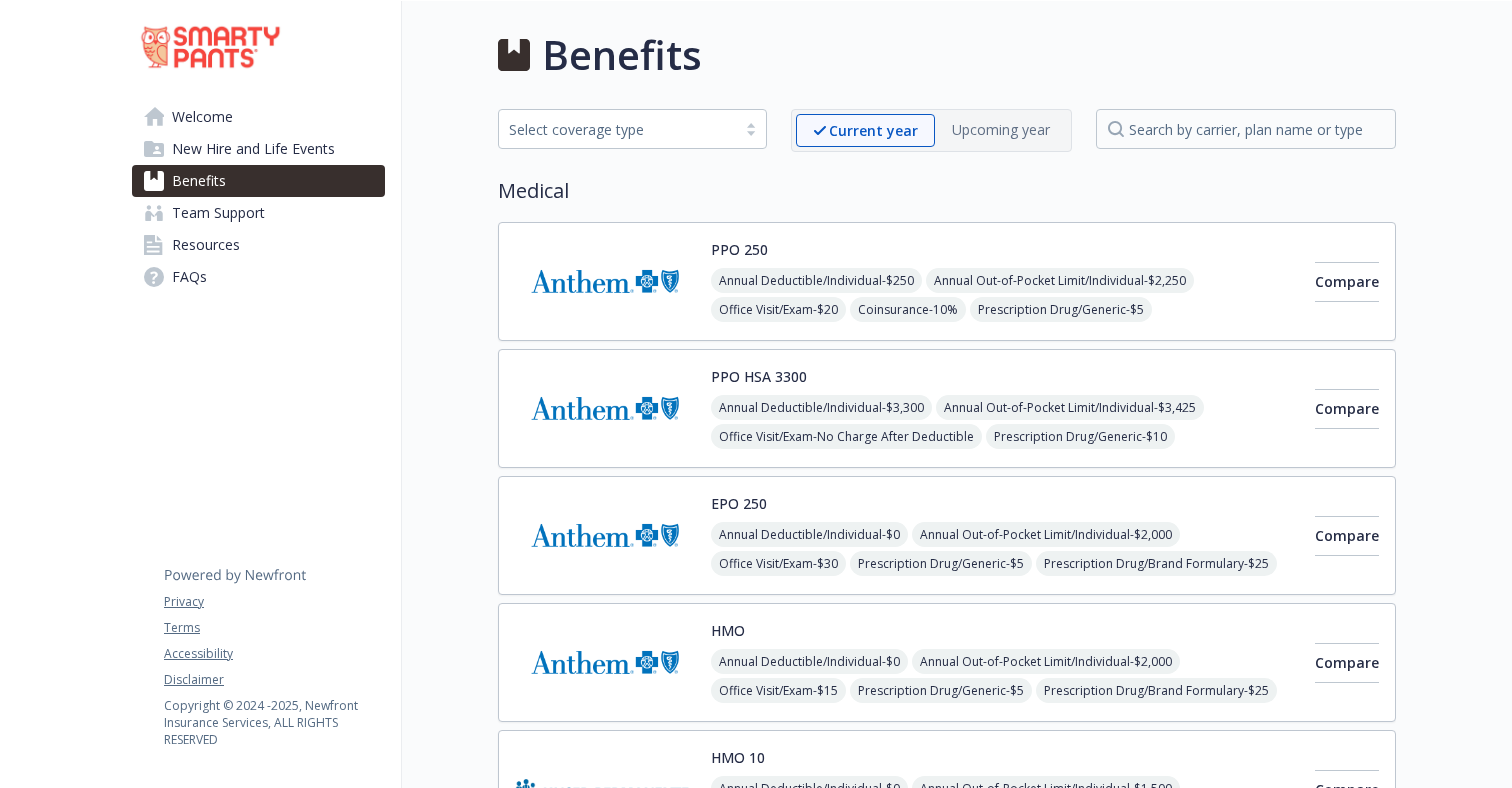 scroll, scrollTop: 0, scrollLeft: 0, axis: both 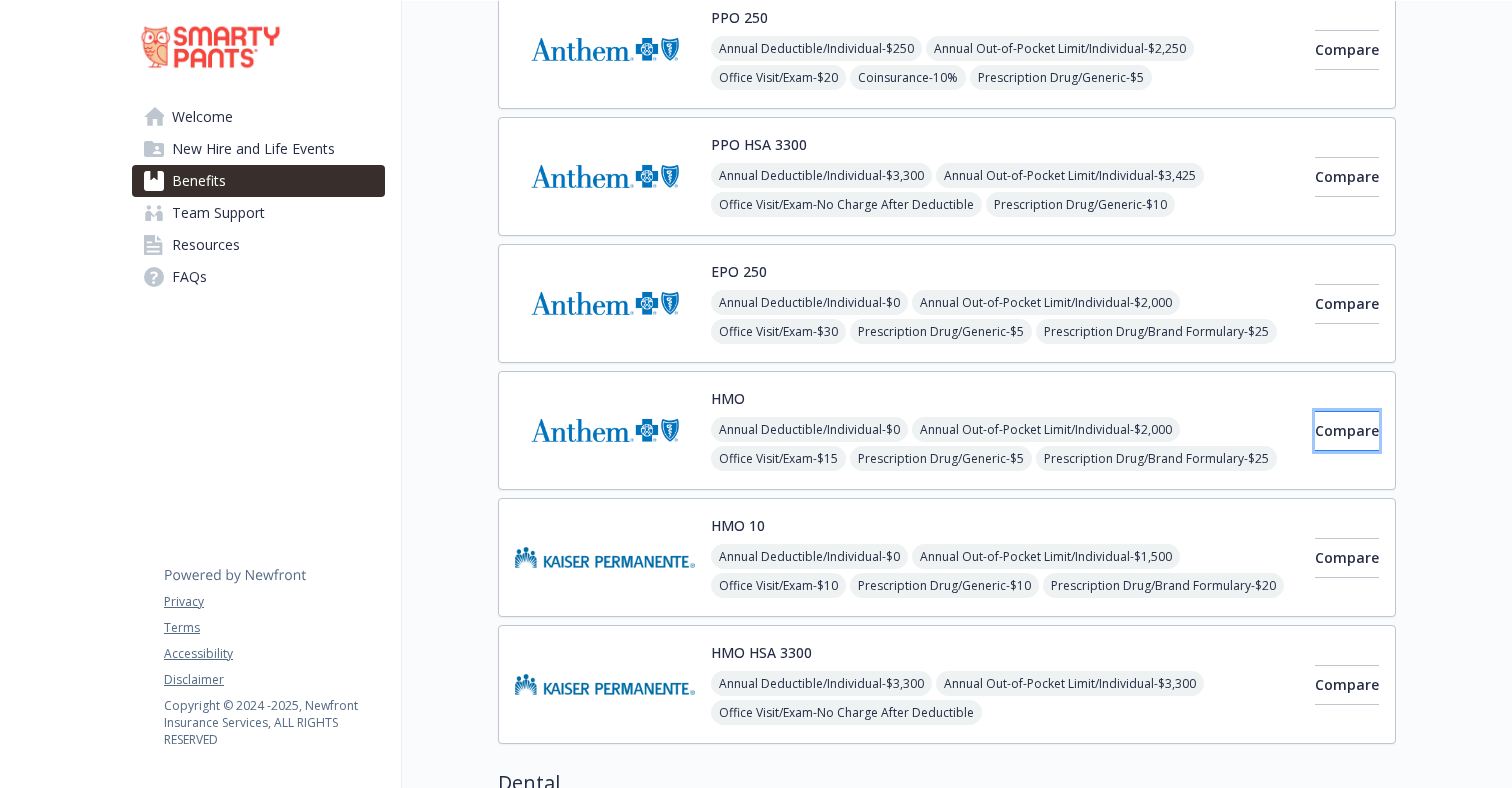 click on "Compare" at bounding box center [1347, 431] 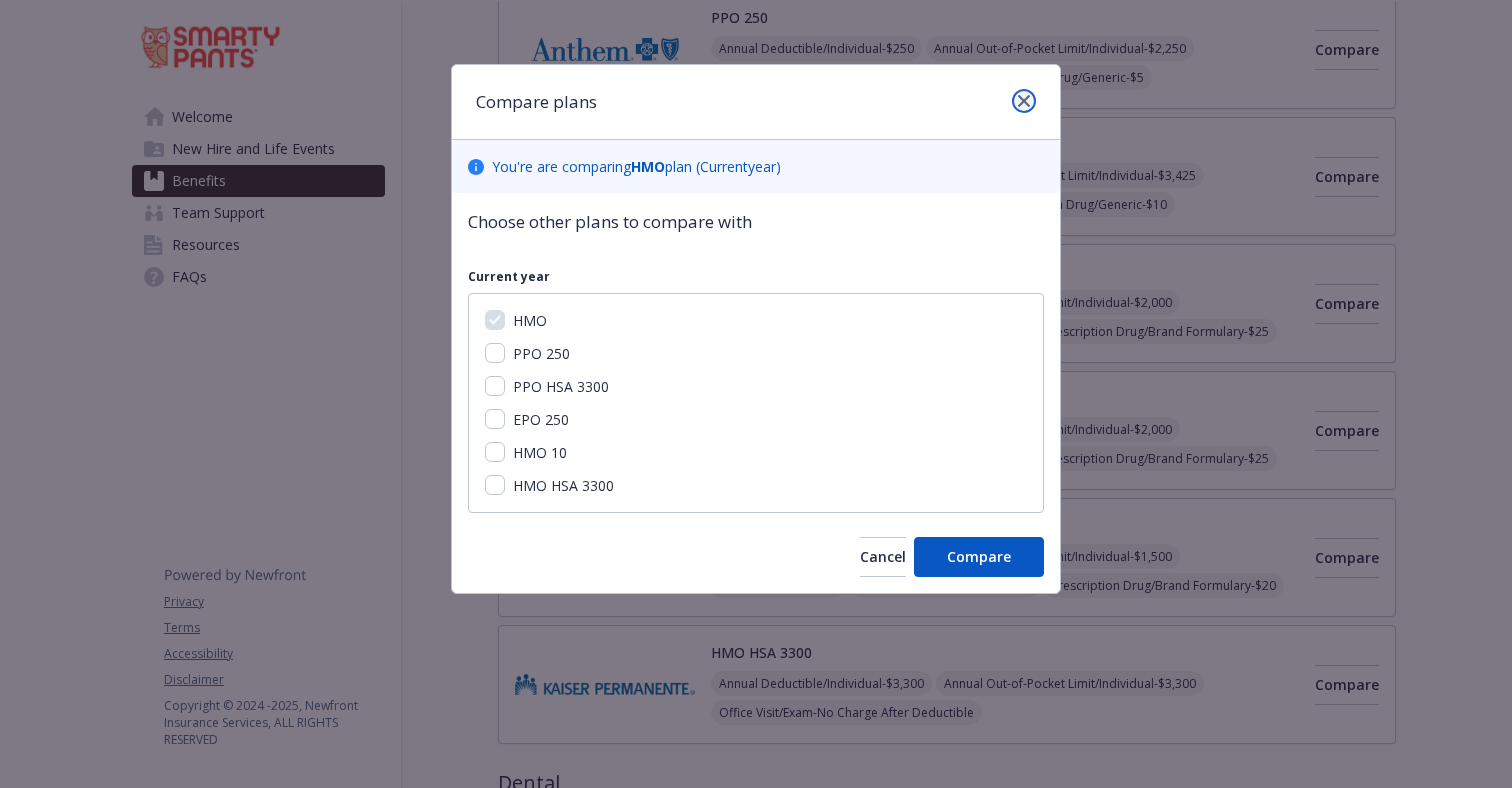 click 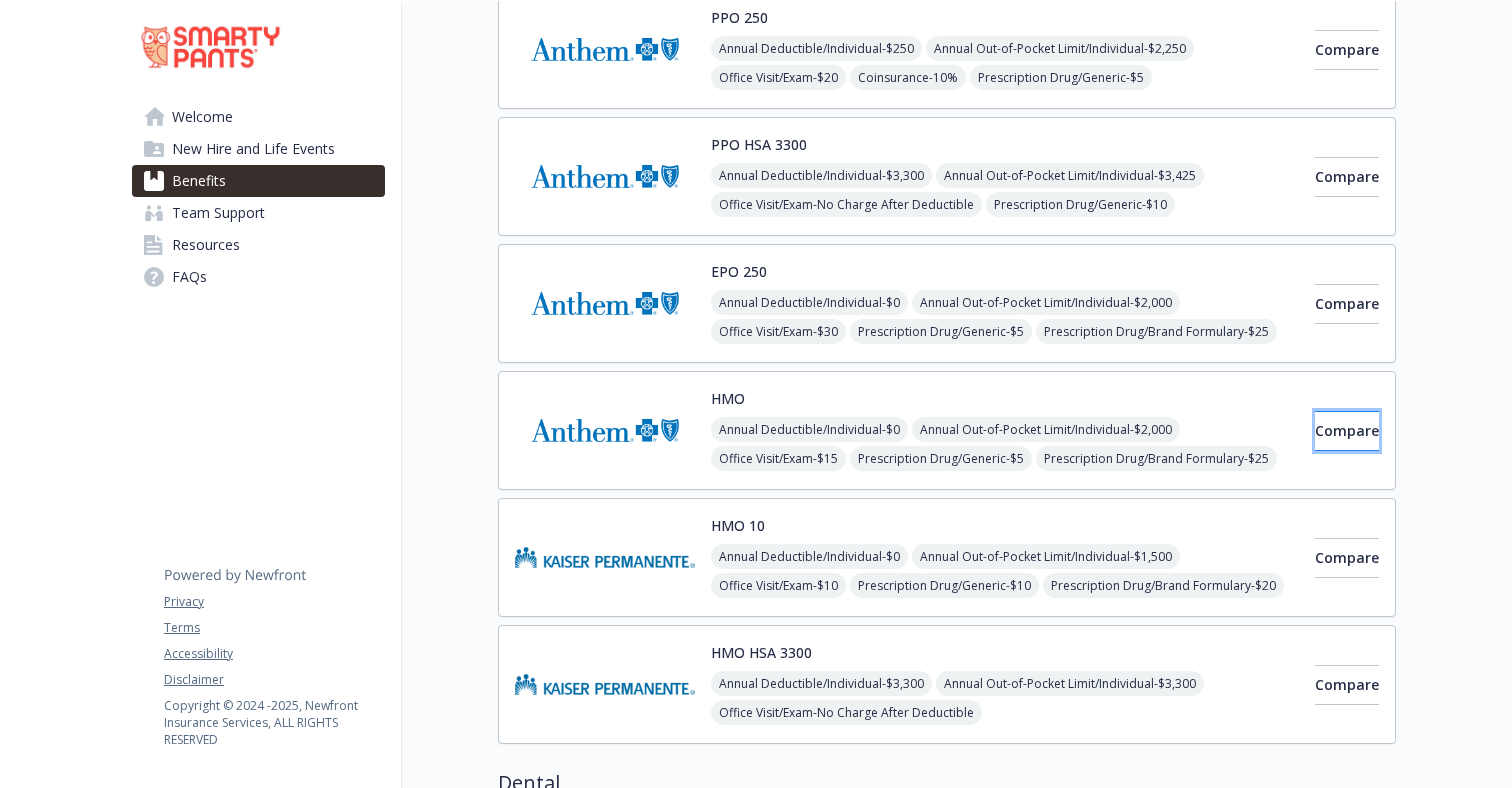 click on "Compare" at bounding box center [1347, 431] 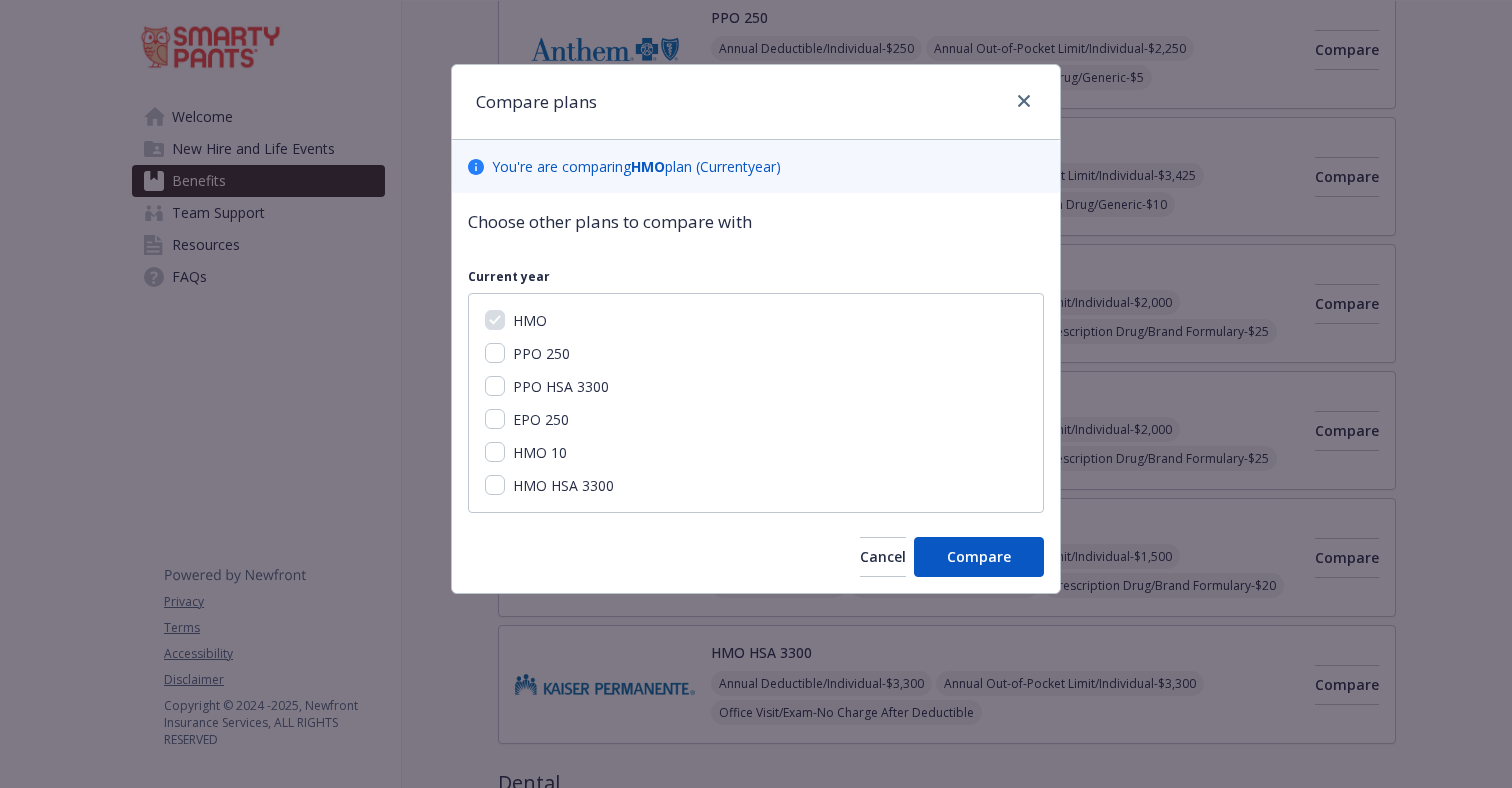click on "EPO 250" at bounding box center [756, 419] 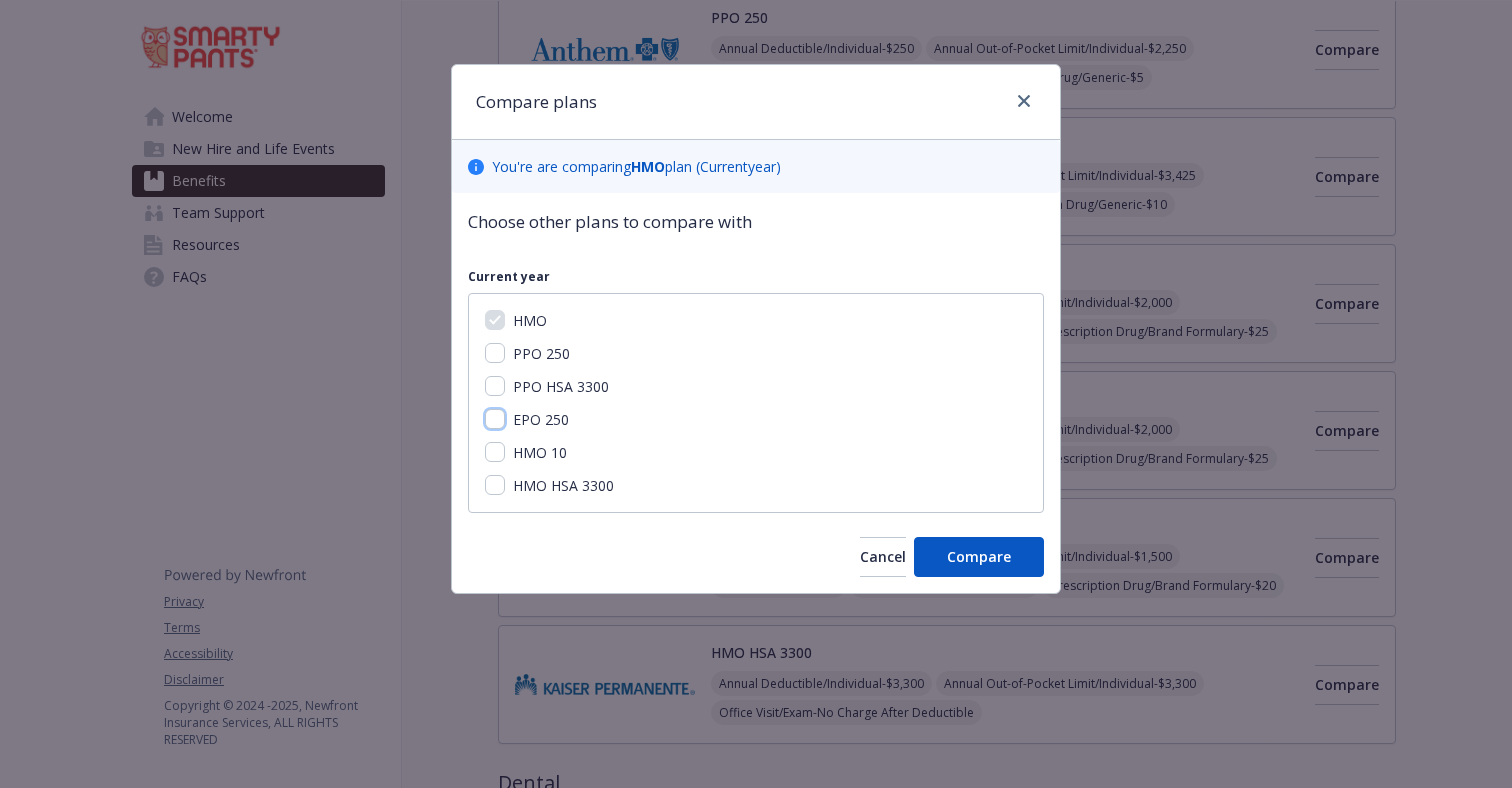 click on "EPO 250" at bounding box center [495, 419] 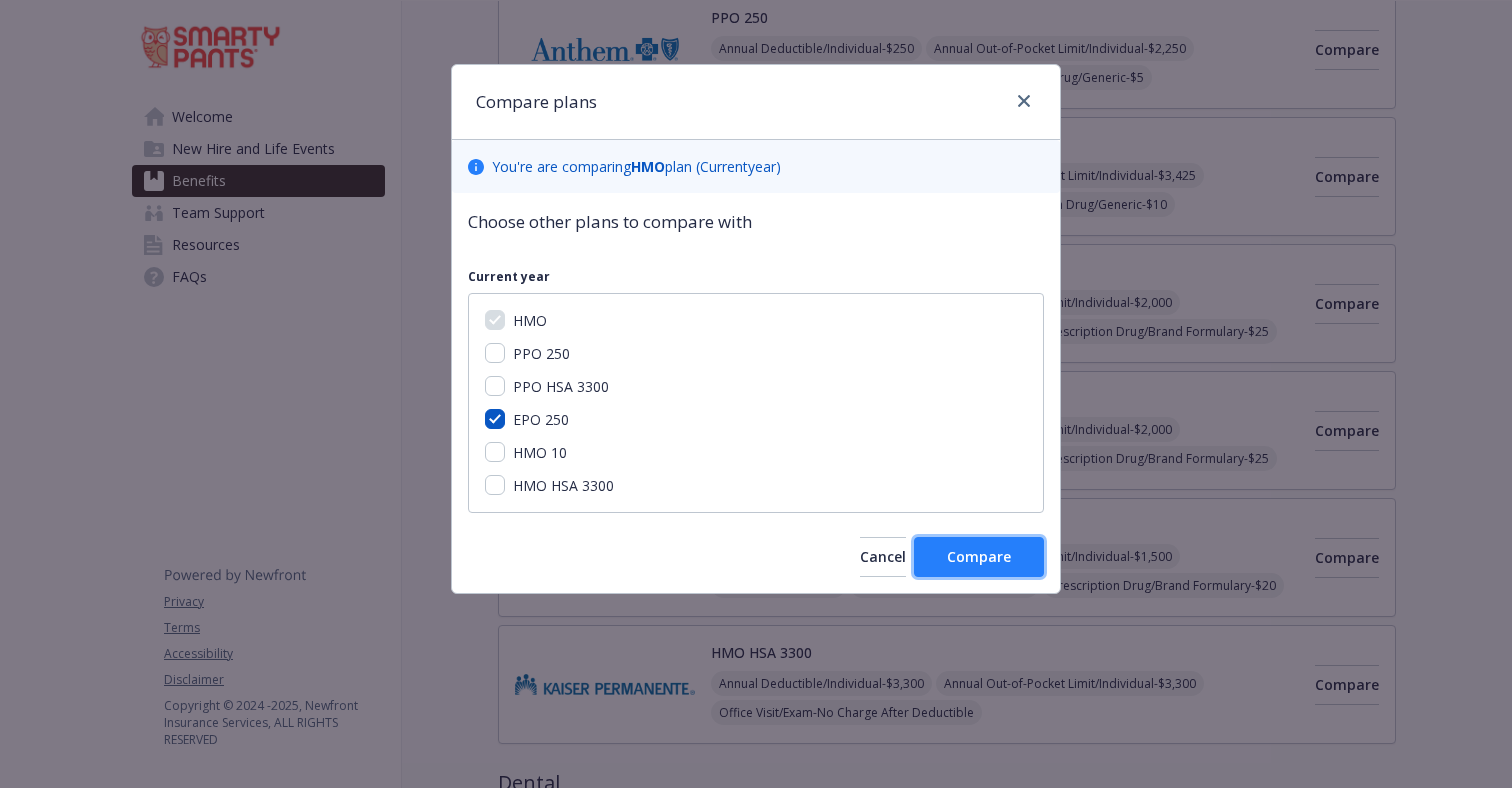 click on "Compare" at bounding box center (979, 556) 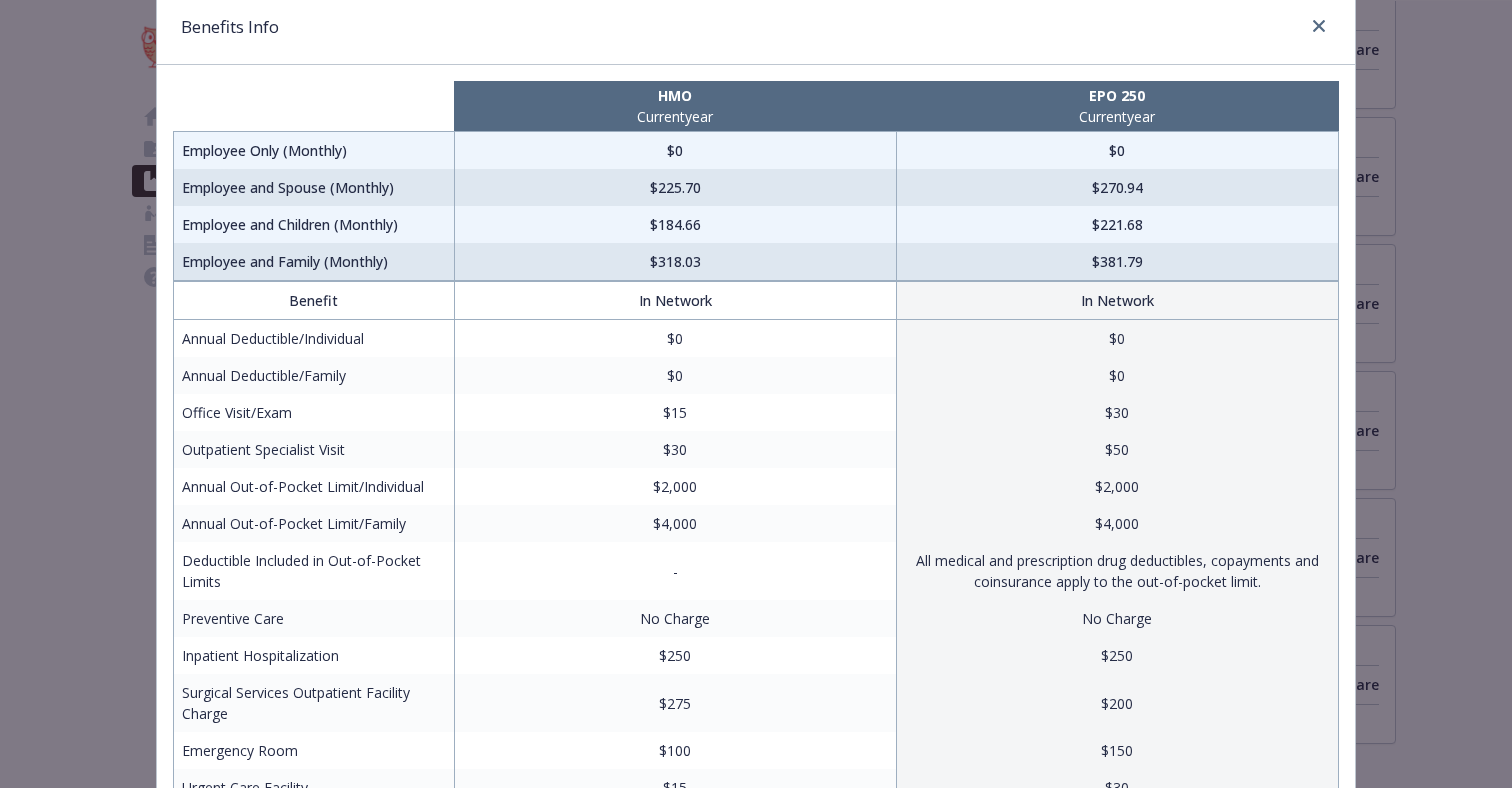 scroll, scrollTop: 0, scrollLeft: 0, axis: both 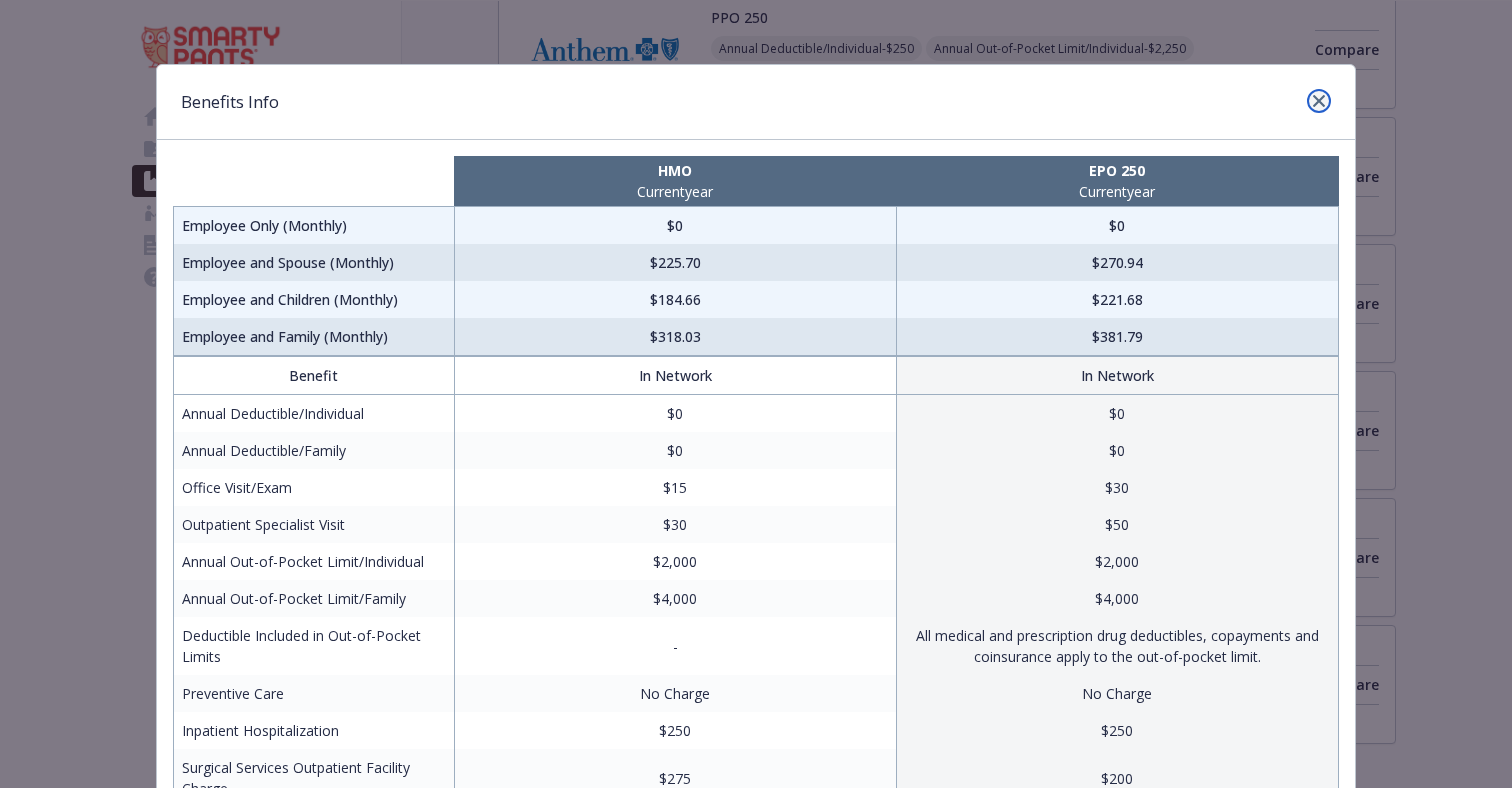 click 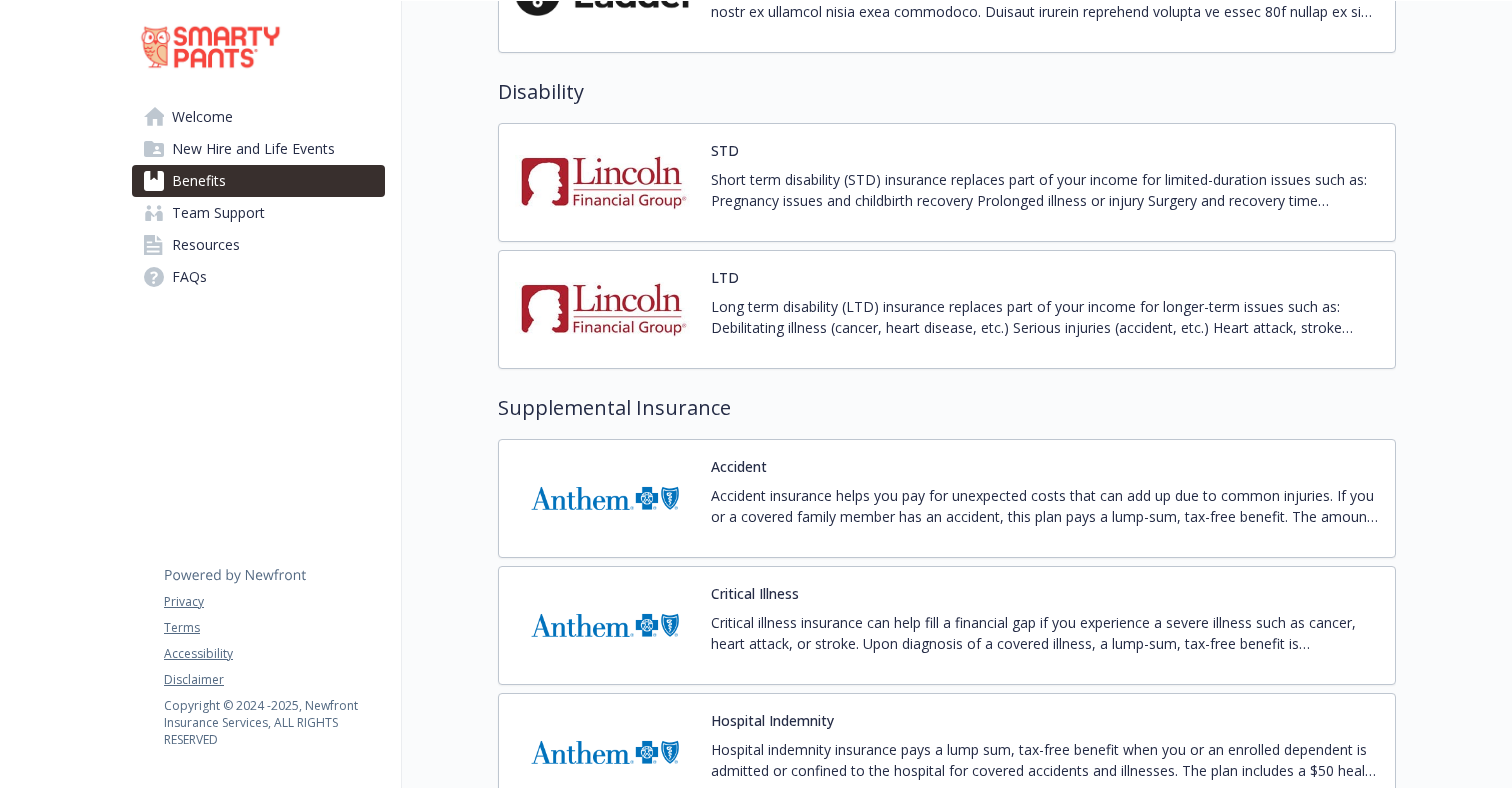 scroll, scrollTop: 1911, scrollLeft: 0, axis: vertical 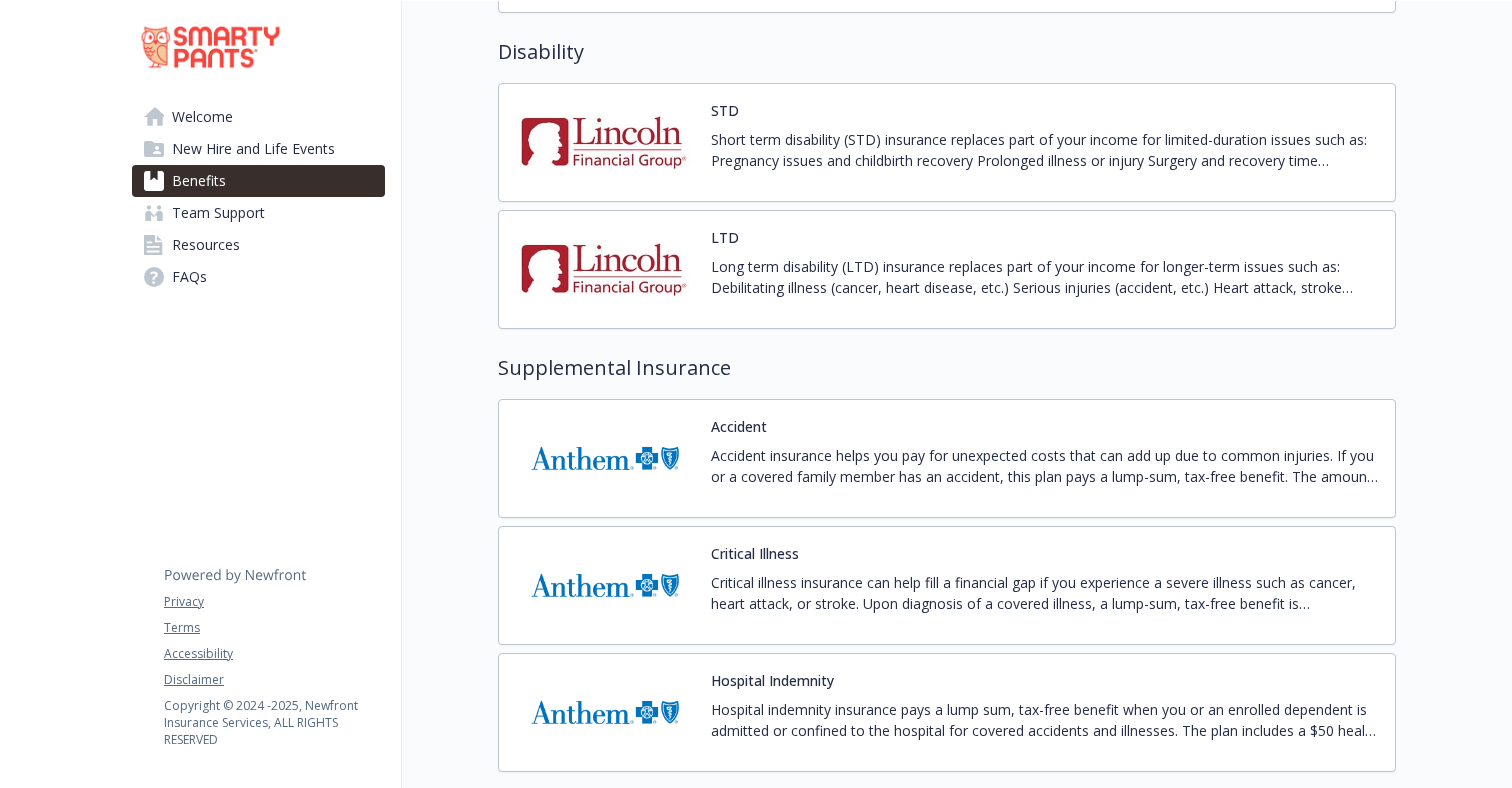 click on "Accident insurance helps you pay for unexpected costs that can add up due to common injuries. If you or a covered family member has an accident, this plan pays a lump-sum, tax-free benefit. The amount of money depends on the type and severity of your injury and can be used any way you choose." at bounding box center [1045, 466] 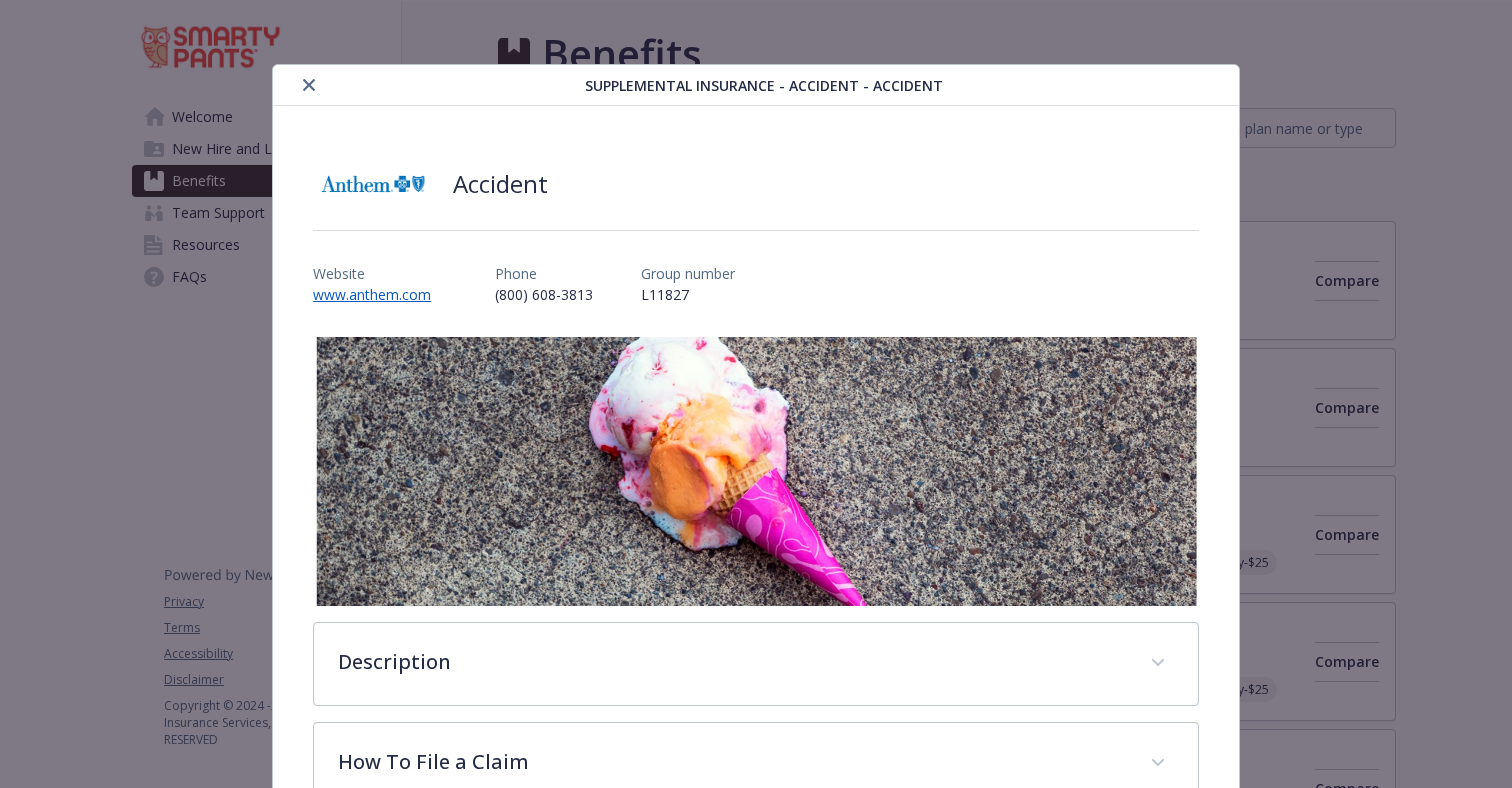 scroll, scrollTop: 1911, scrollLeft: 0, axis: vertical 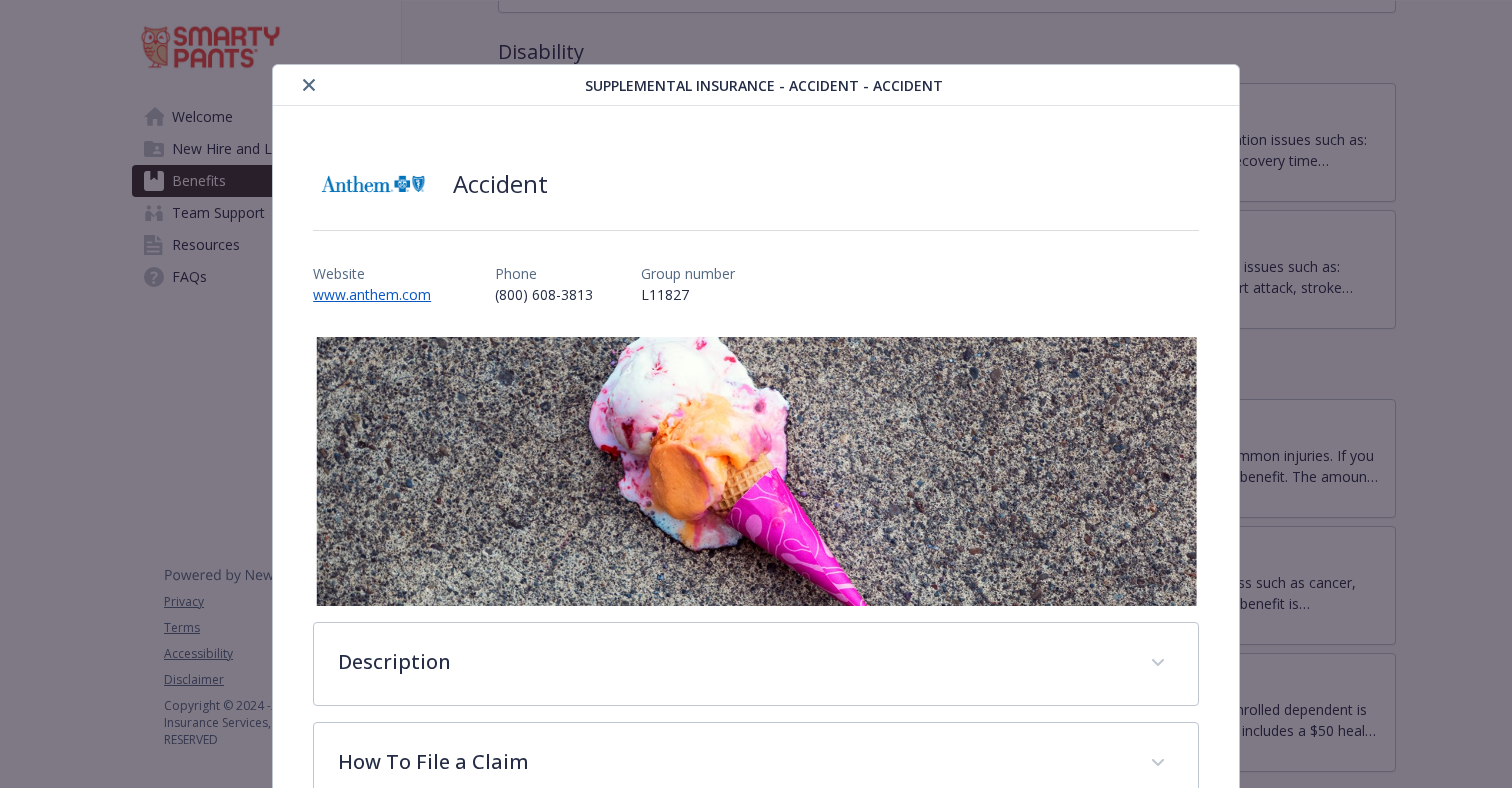 click 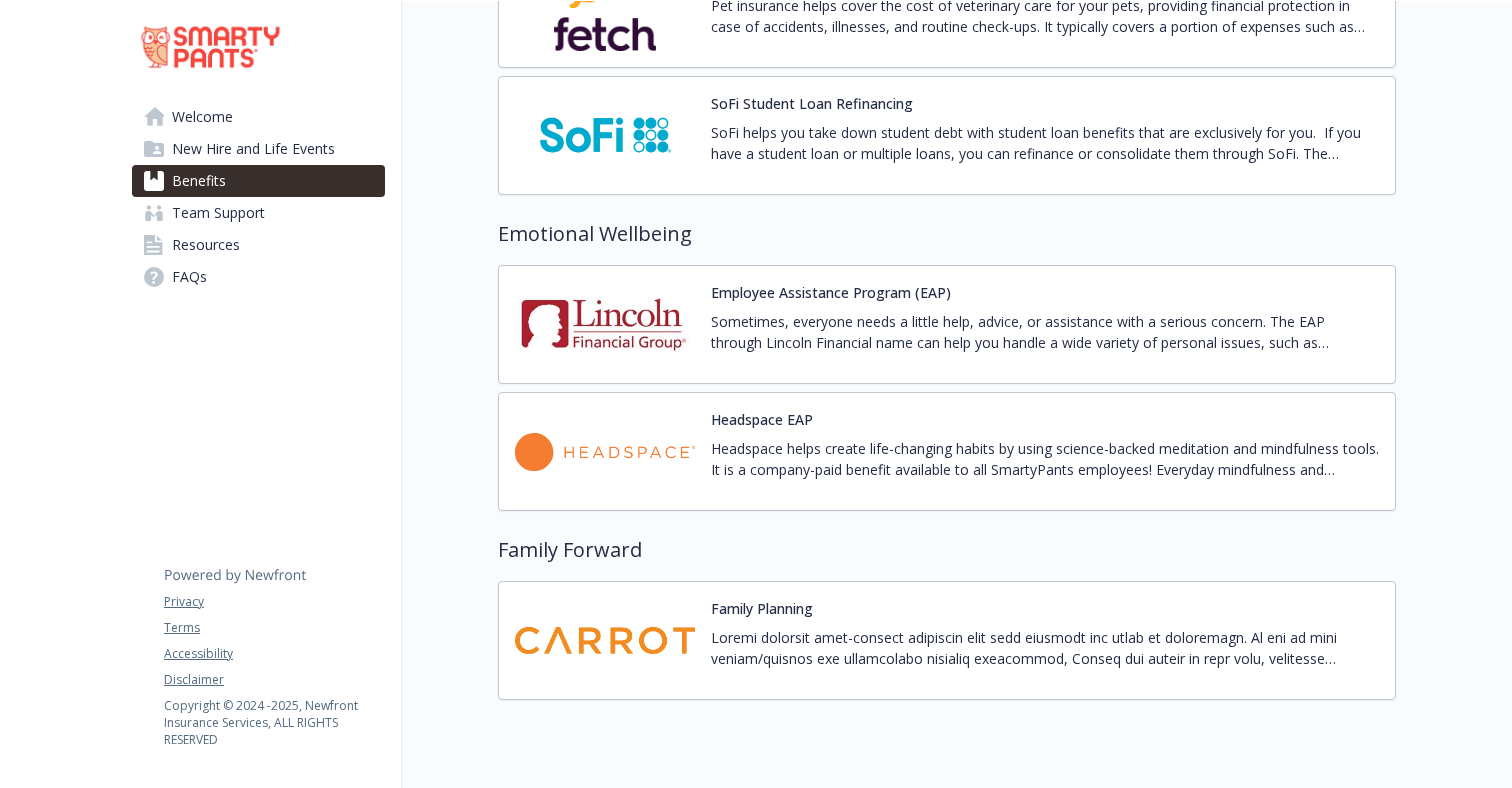 scroll, scrollTop: 3961, scrollLeft: 0, axis: vertical 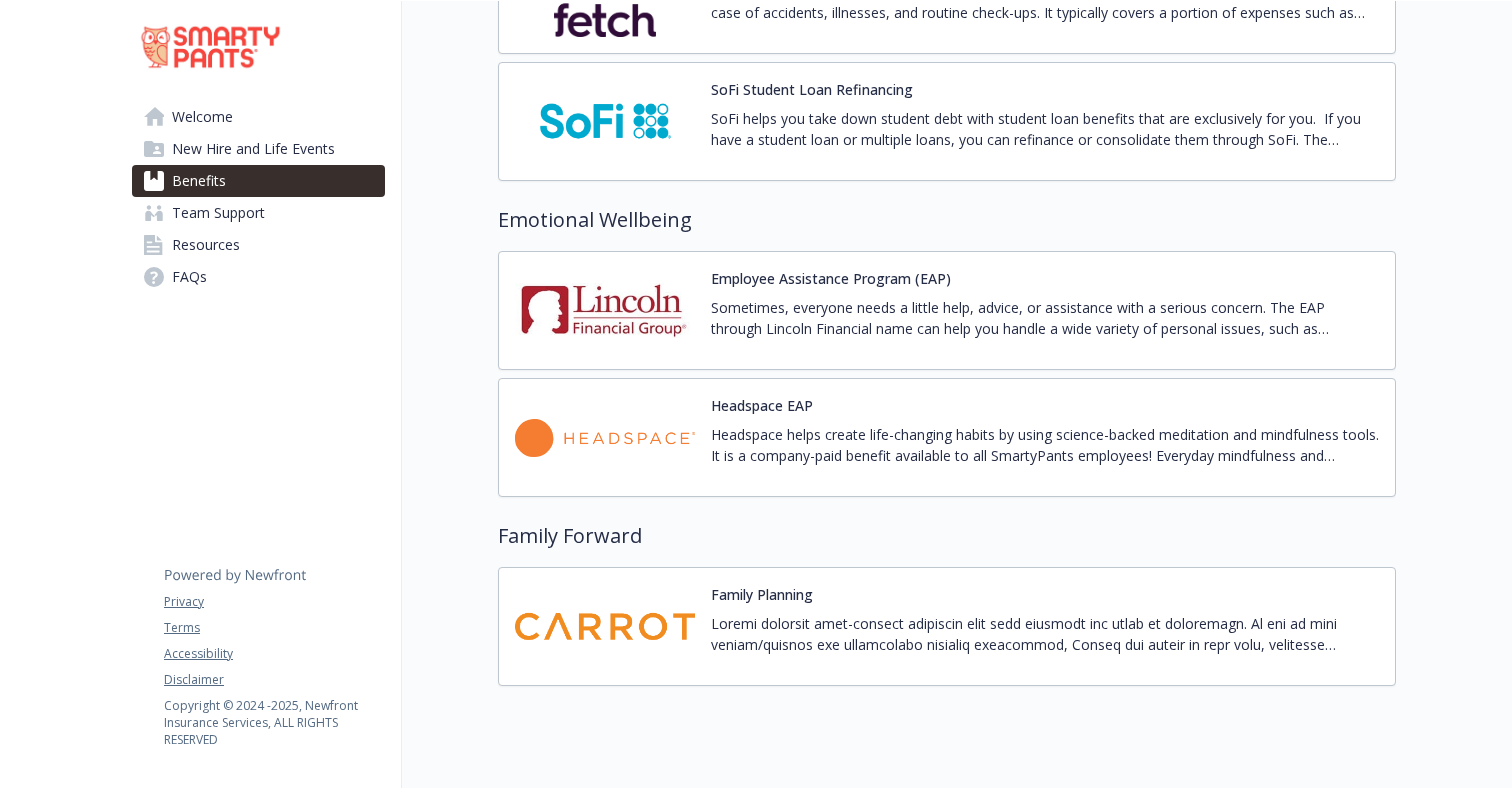 click on "Headspace helps create life-changing habits by using science-backed meditation and mindfulness tools. It is a company-paid benefit available to all SmartyPants employees!
Everyday mindfulness and meditation for stress, anxiety, sleep focus, fitness and more.
Find out what mindfulness can do for you in just 3 minutes a day.  Use anywhere, anytime.
Reduce stress and increase resilience.
Start meditating today!
The Headspace App includes:
[NUMBER]+ hours of mindfulness and sleep meditations
Mini exercises for busy schedules
Content proven to reduce stress in just 10 days!" at bounding box center (1045, 452) 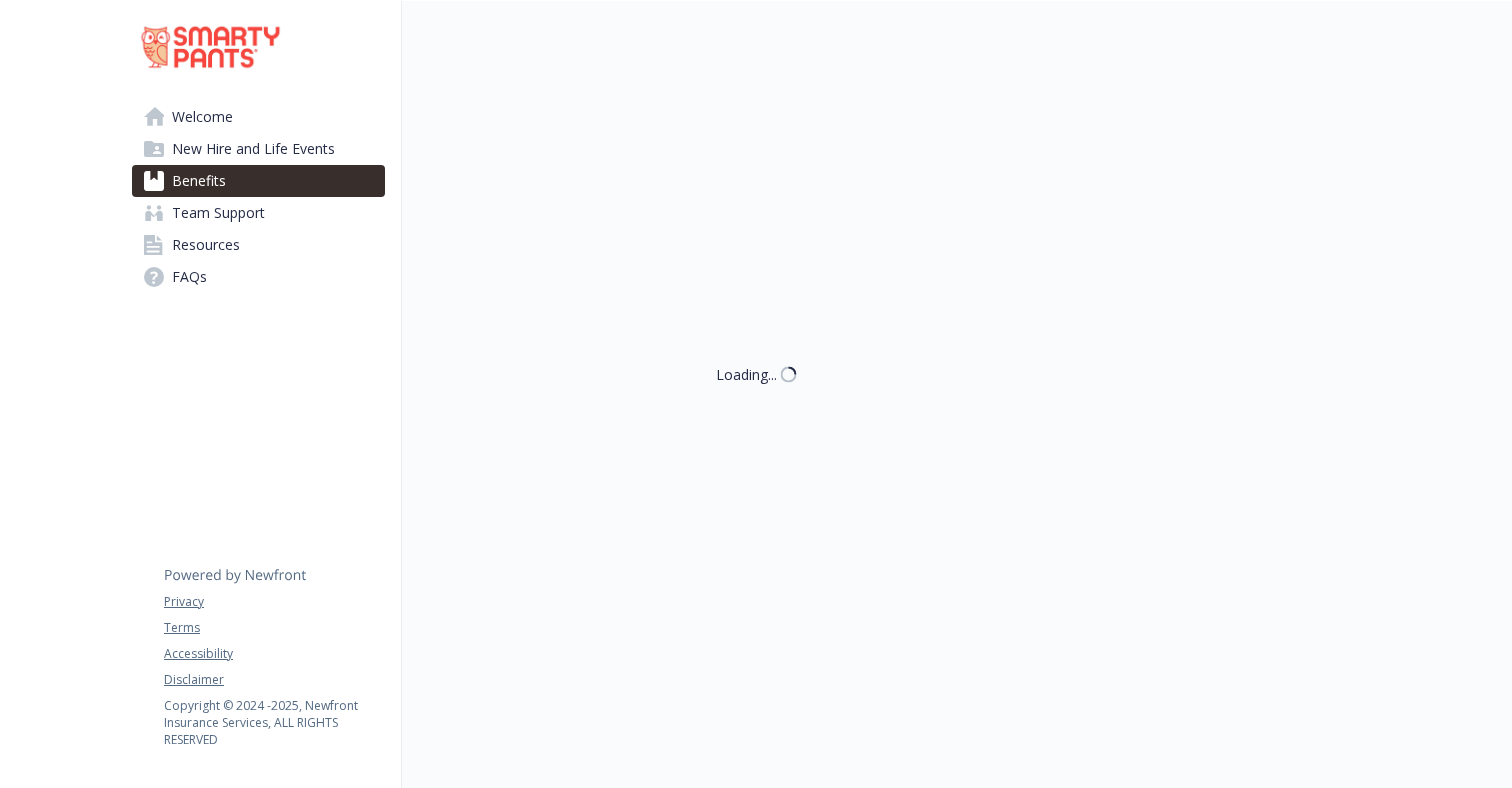 scroll, scrollTop: 3961, scrollLeft: 0, axis: vertical 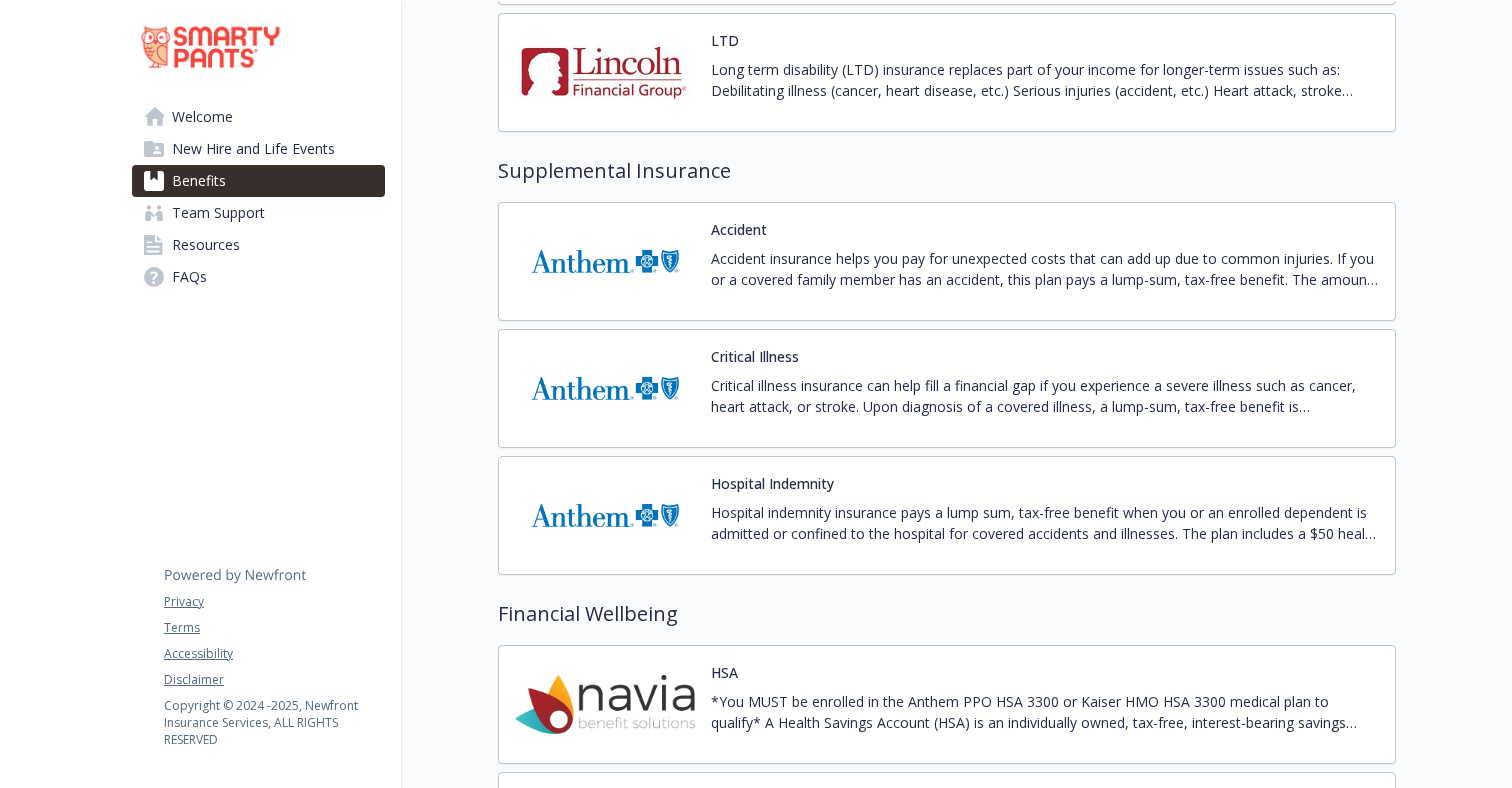 click on "Hospital indemnity insurance pays a lump sum, tax-free benefit when you or an enrolled dependent is admitted or confined to the hospital for covered accidents and illnesses. The plan includes a $[MONEY] health screening benefit per insured individual, per year." at bounding box center [947, 515] 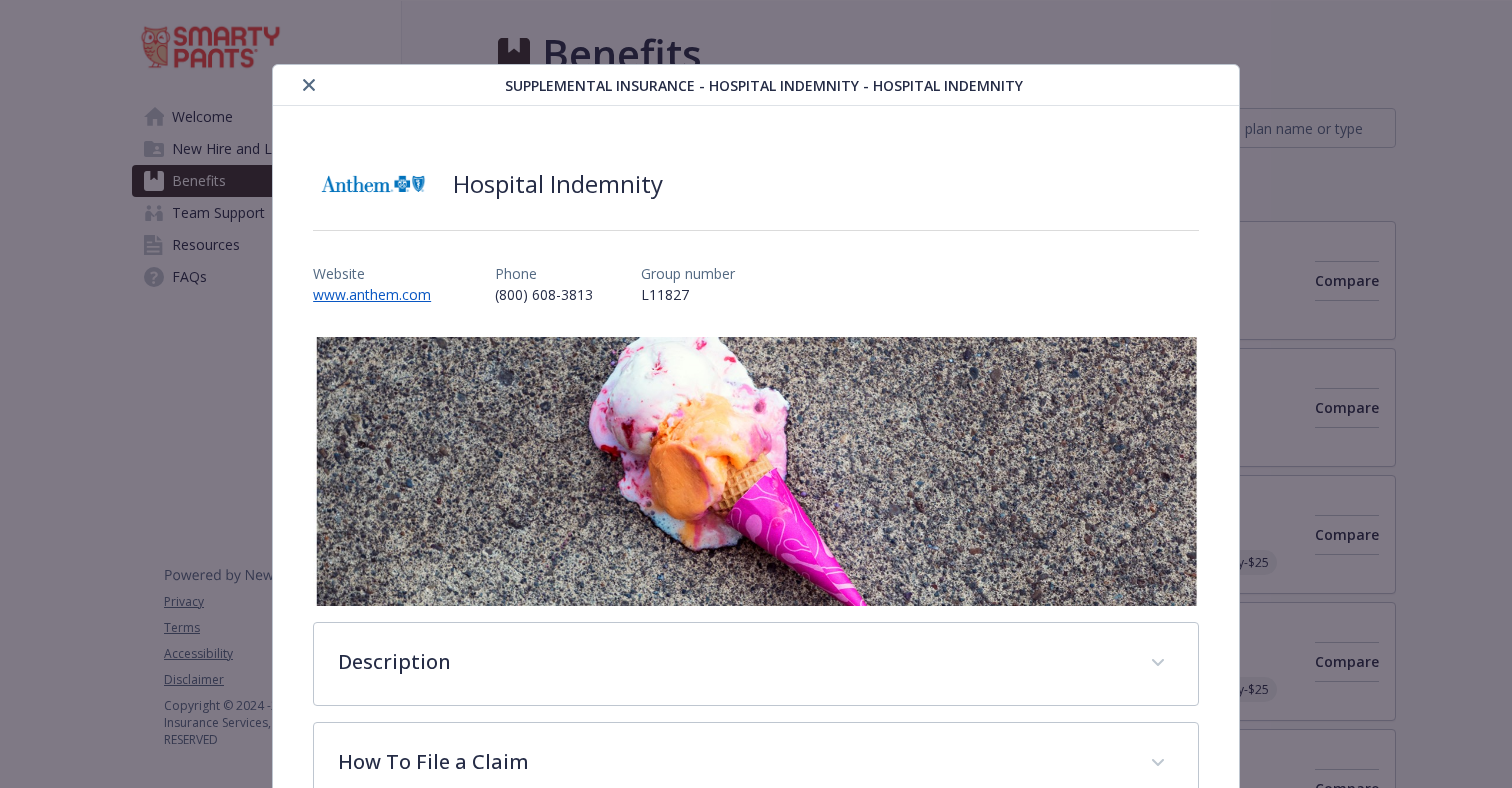 scroll, scrollTop: 2108, scrollLeft: 0, axis: vertical 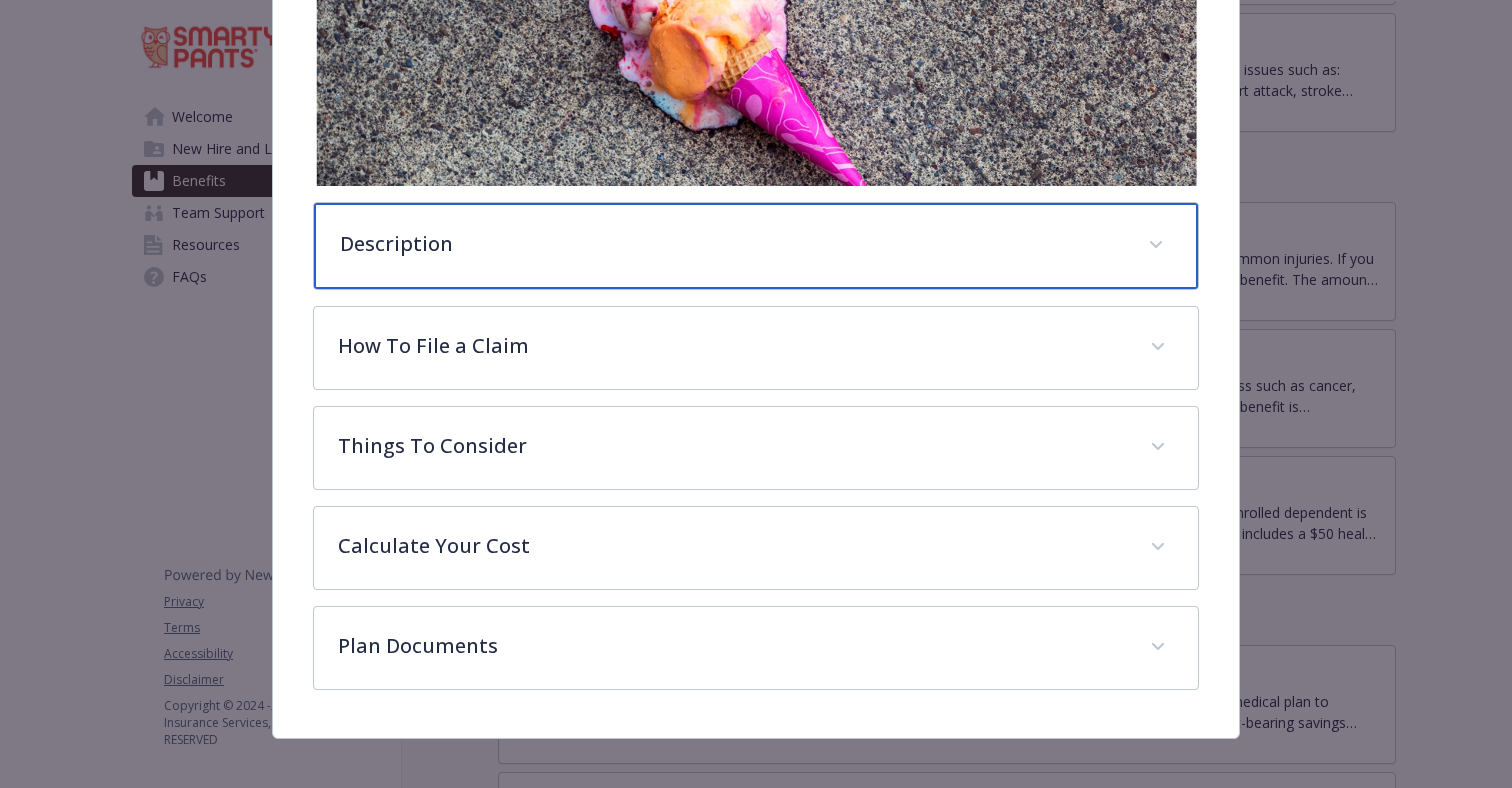 click on "Description" at bounding box center [756, 246] 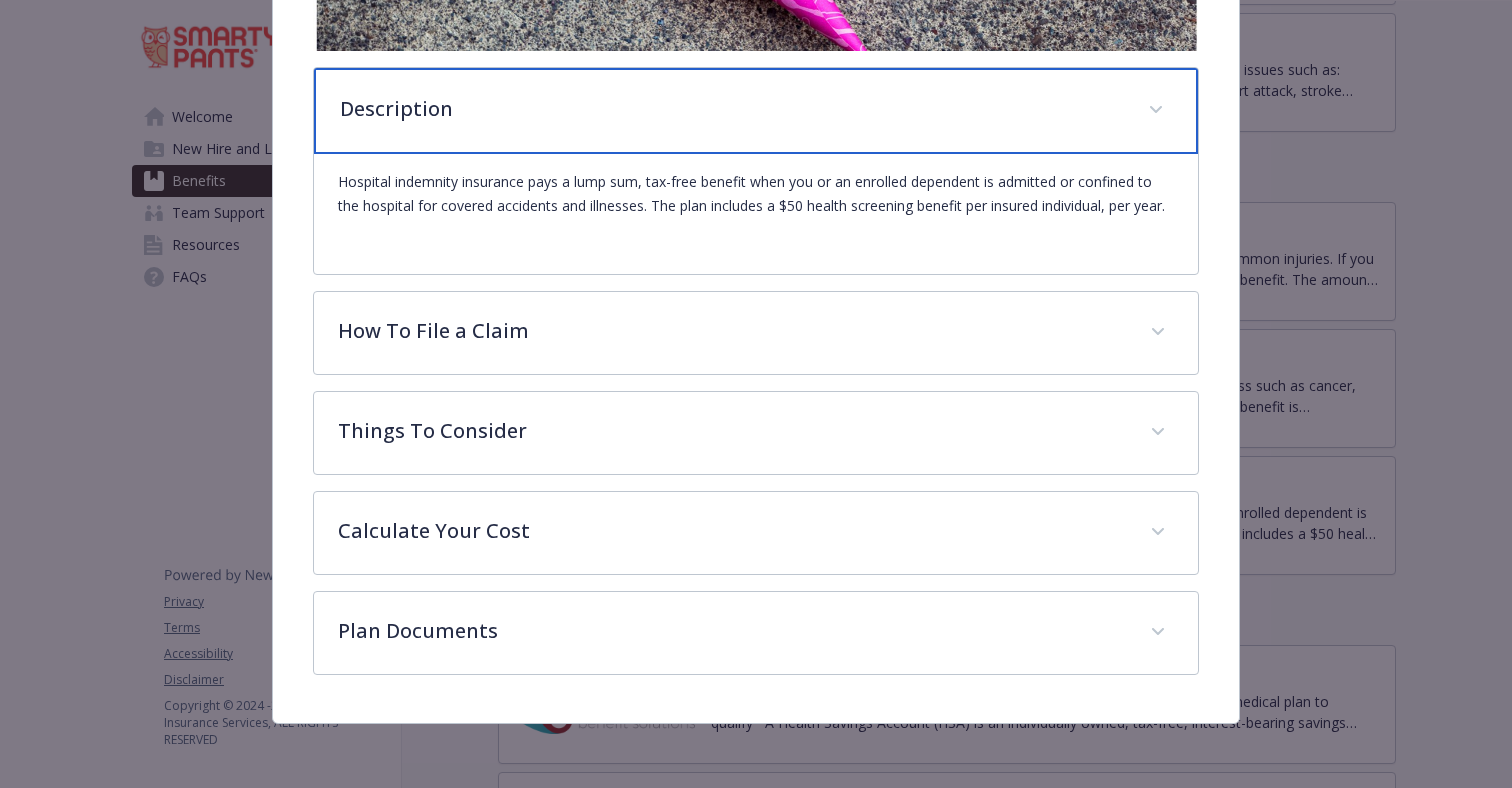 scroll, scrollTop: 579, scrollLeft: 0, axis: vertical 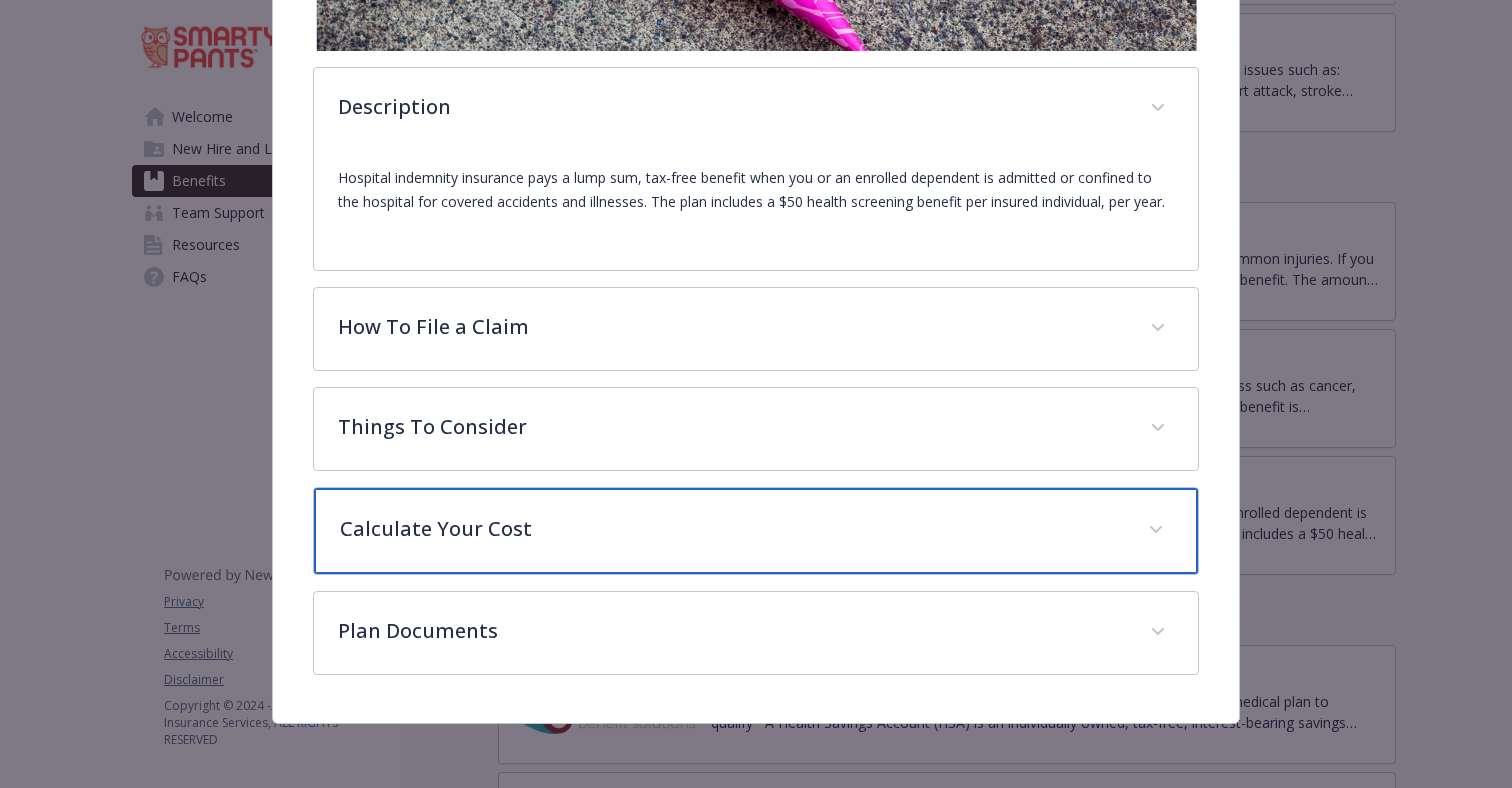 click on "Calculate Your Cost" at bounding box center [732, 529] 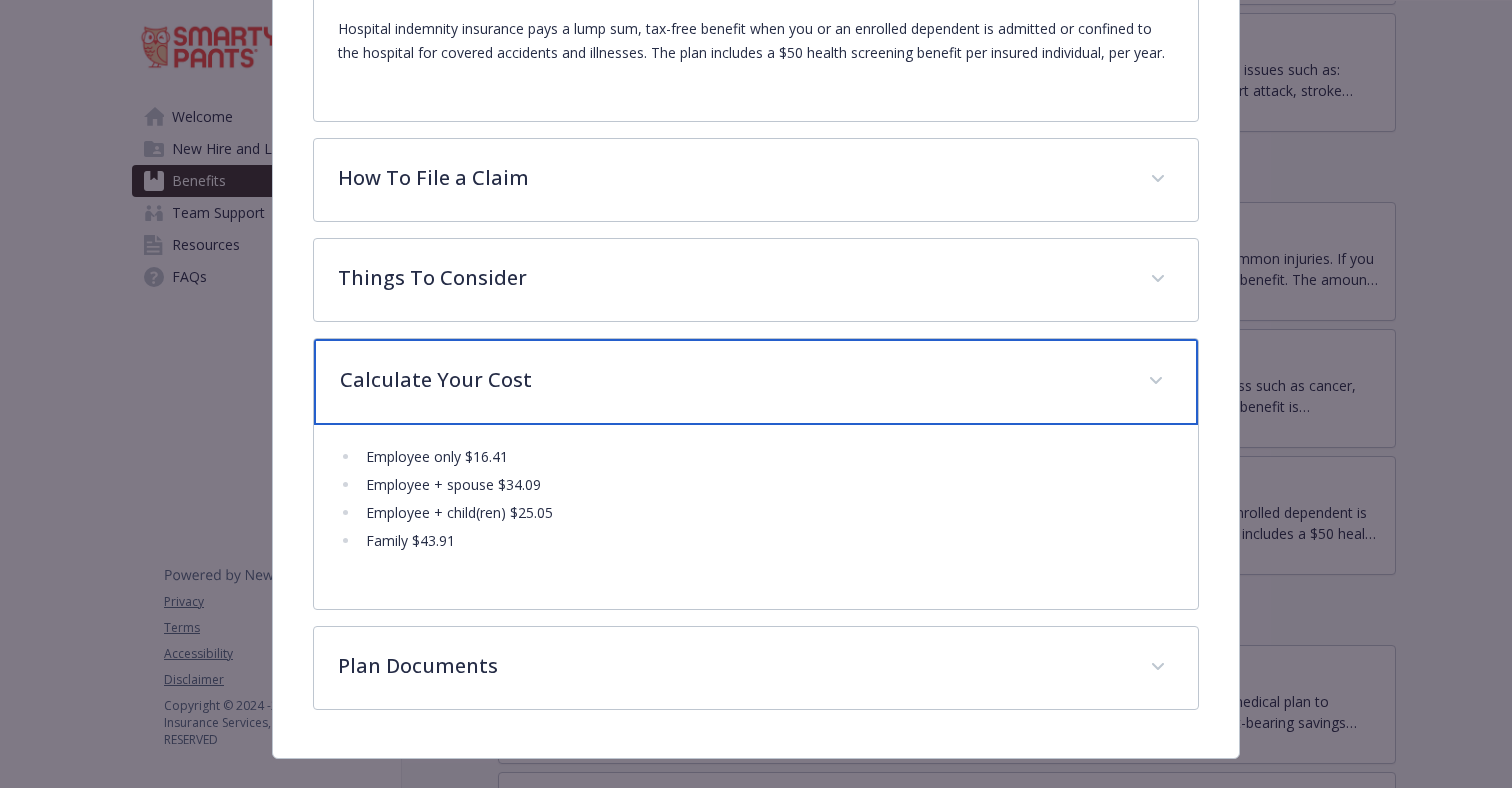 scroll, scrollTop: 705, scrollLeft: 0, axis: vertical 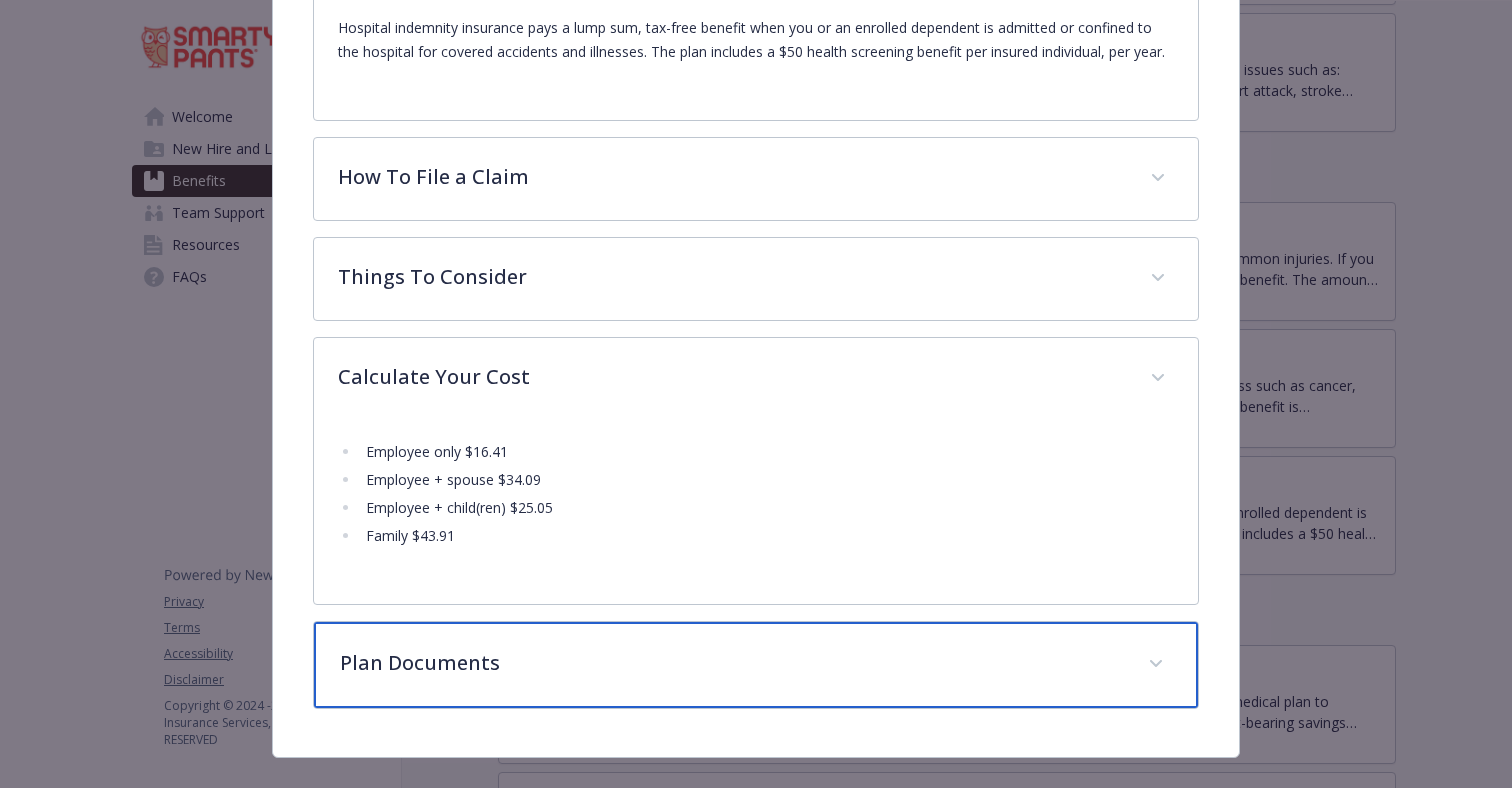 click on "Plan Documents" at bounding box center [756, 665] 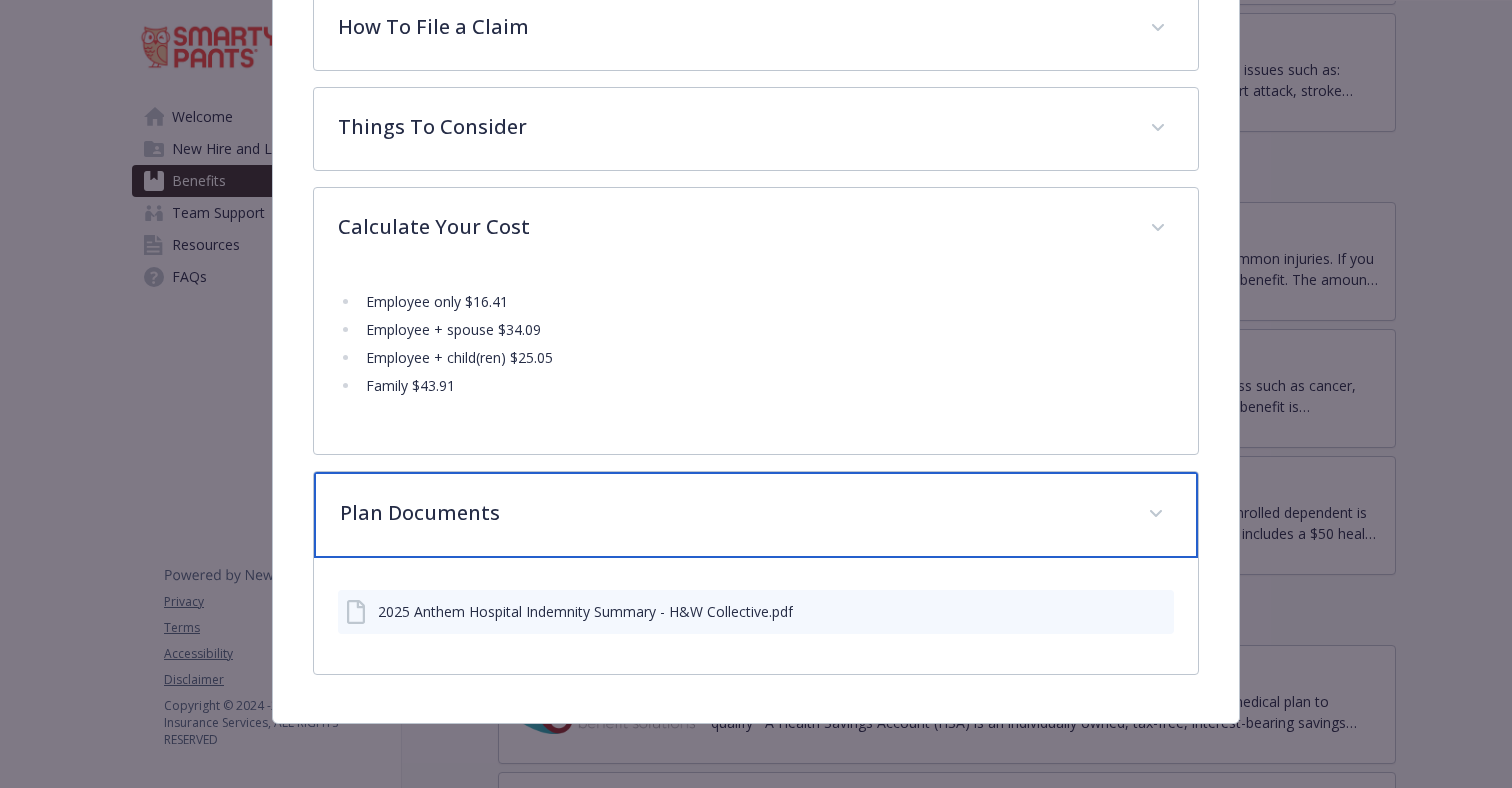 scroll, scrollTop: 878, scrollLeft: 0, axis: vertical 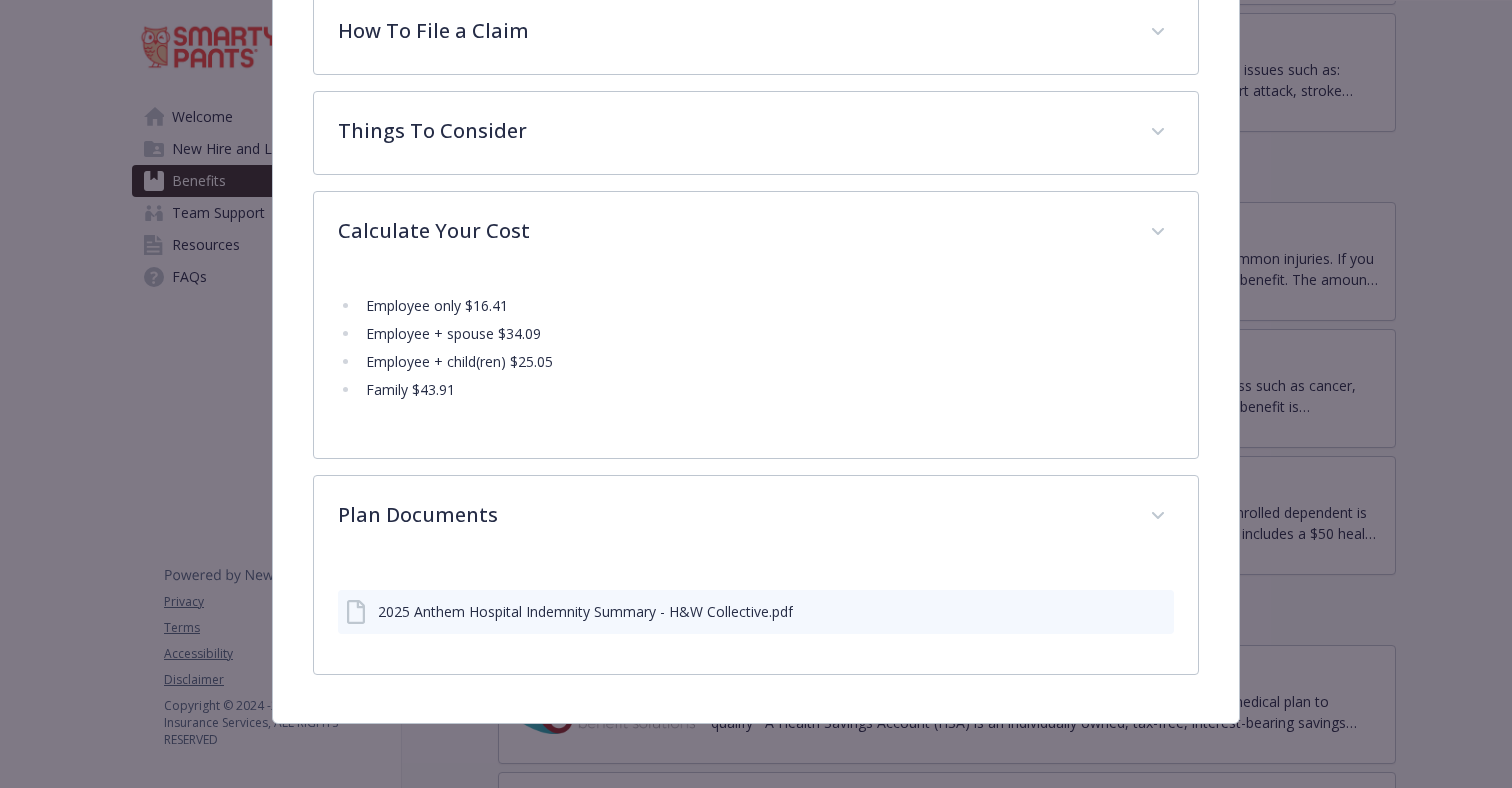 click 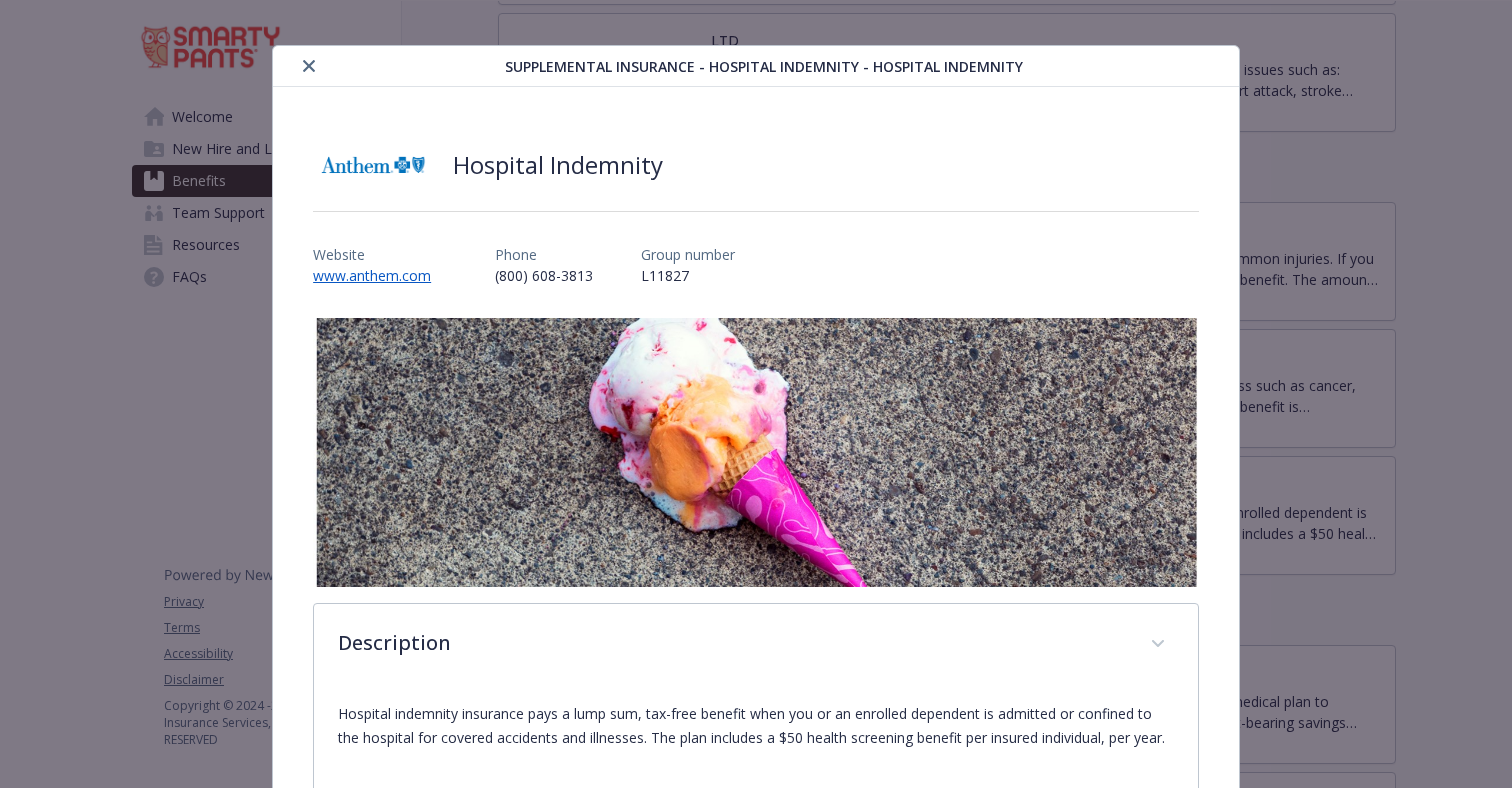 scroll, scrollTop: 0, scrollLeft: 0, axis: both 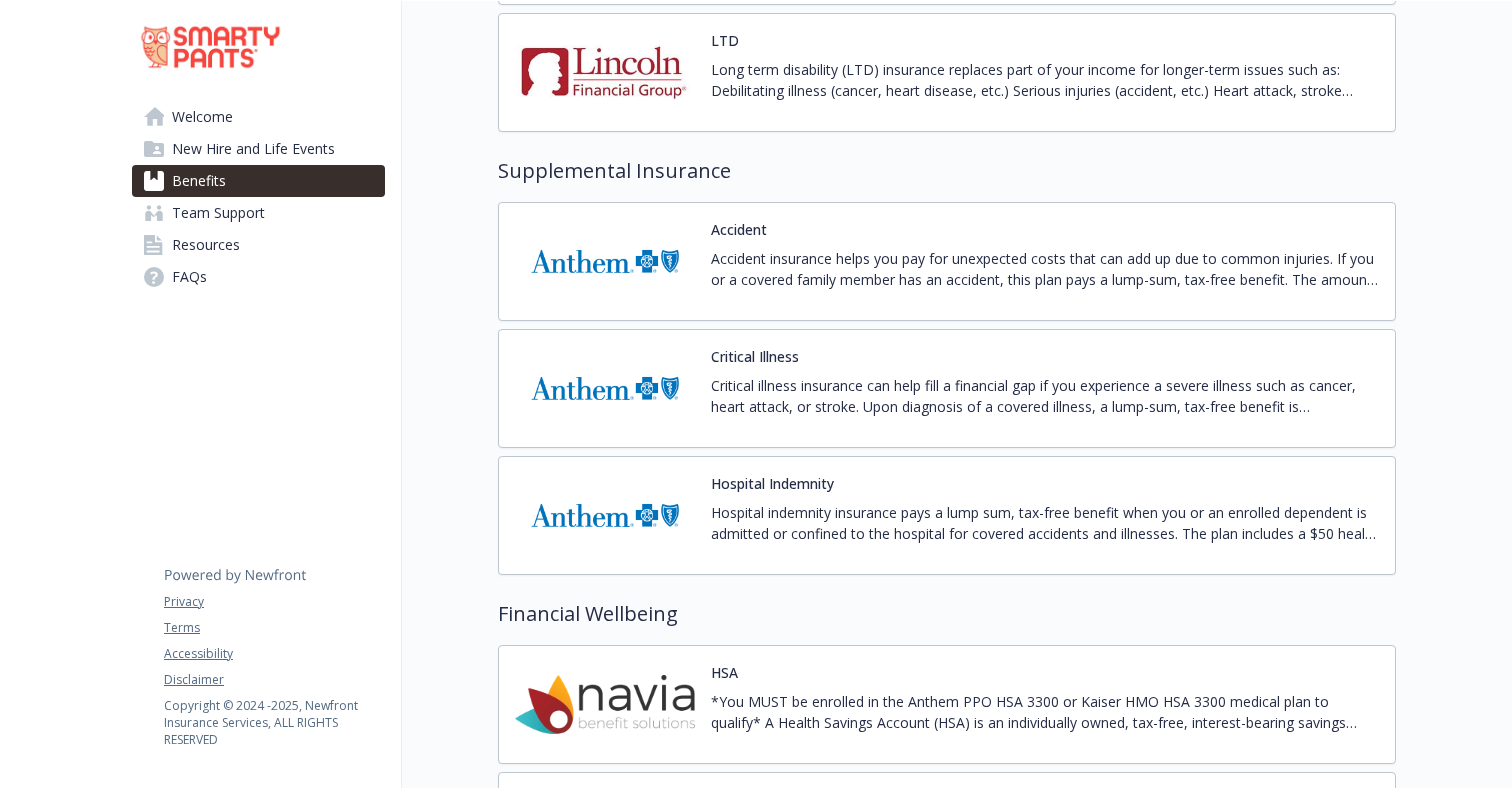 click on "Accident insurance helps you pay for unexpected costs that can add up due to common injuries. If you or a covered family member has an accident, this plan pays a lump-sum, tax-free benefit. The amount of money depends on the type and severity of your injury and can be used any way you choose." at bounding box center [1045, 269] 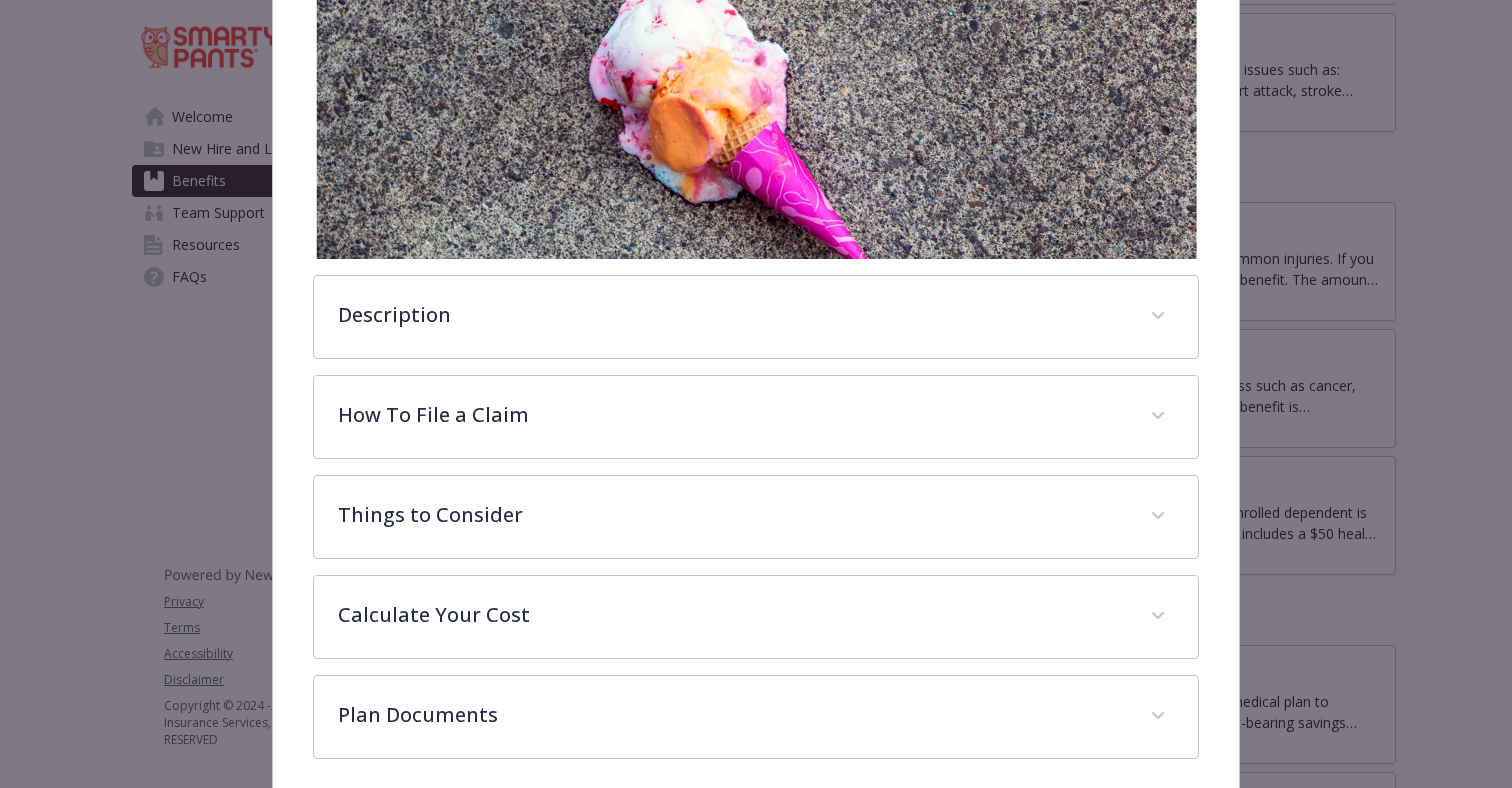 scroll, scrollTop: 431, scrollLeft: 0, axis: vertical 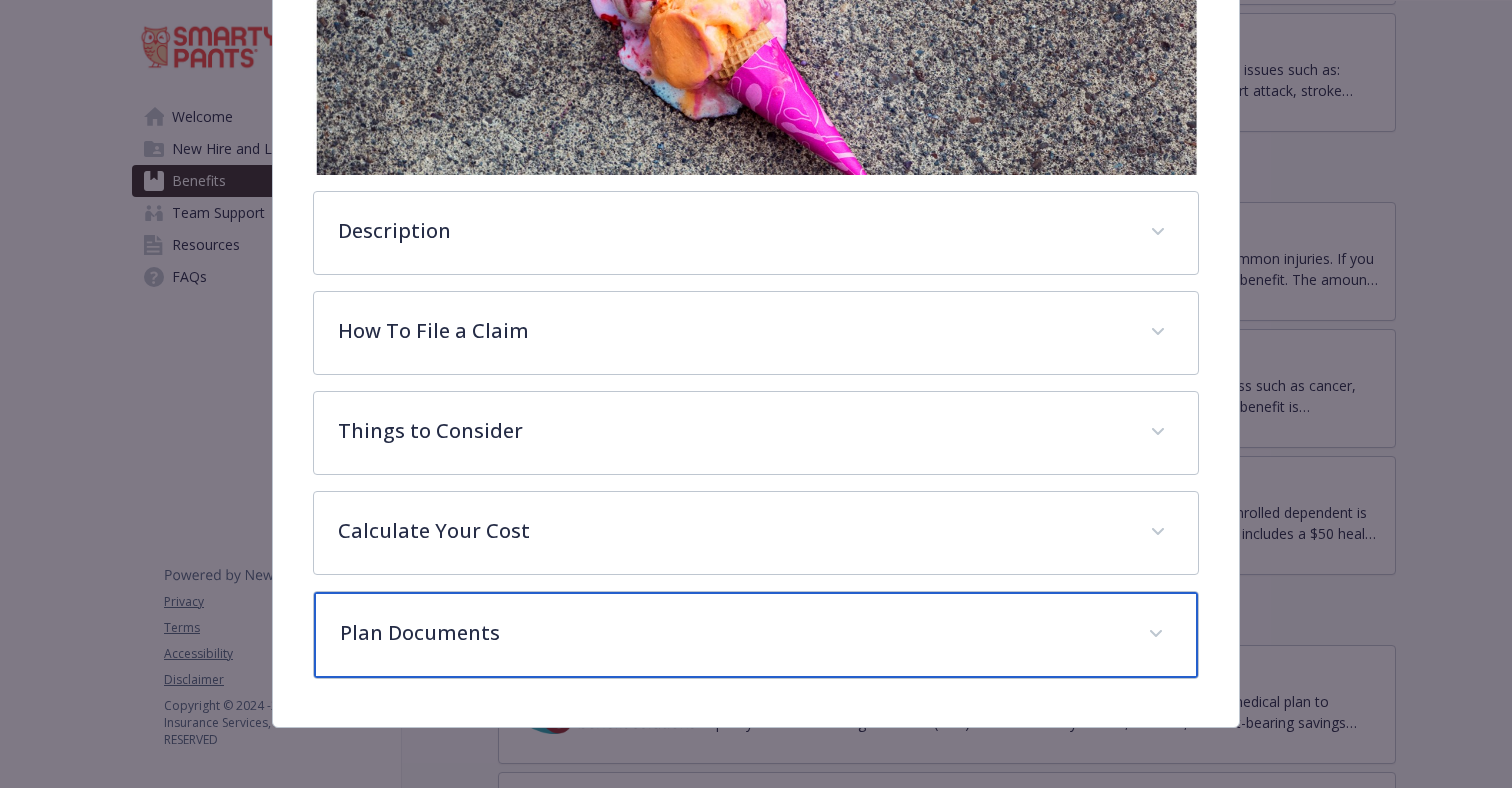 click on "Plan Documents" at bounding box center [756, 635] 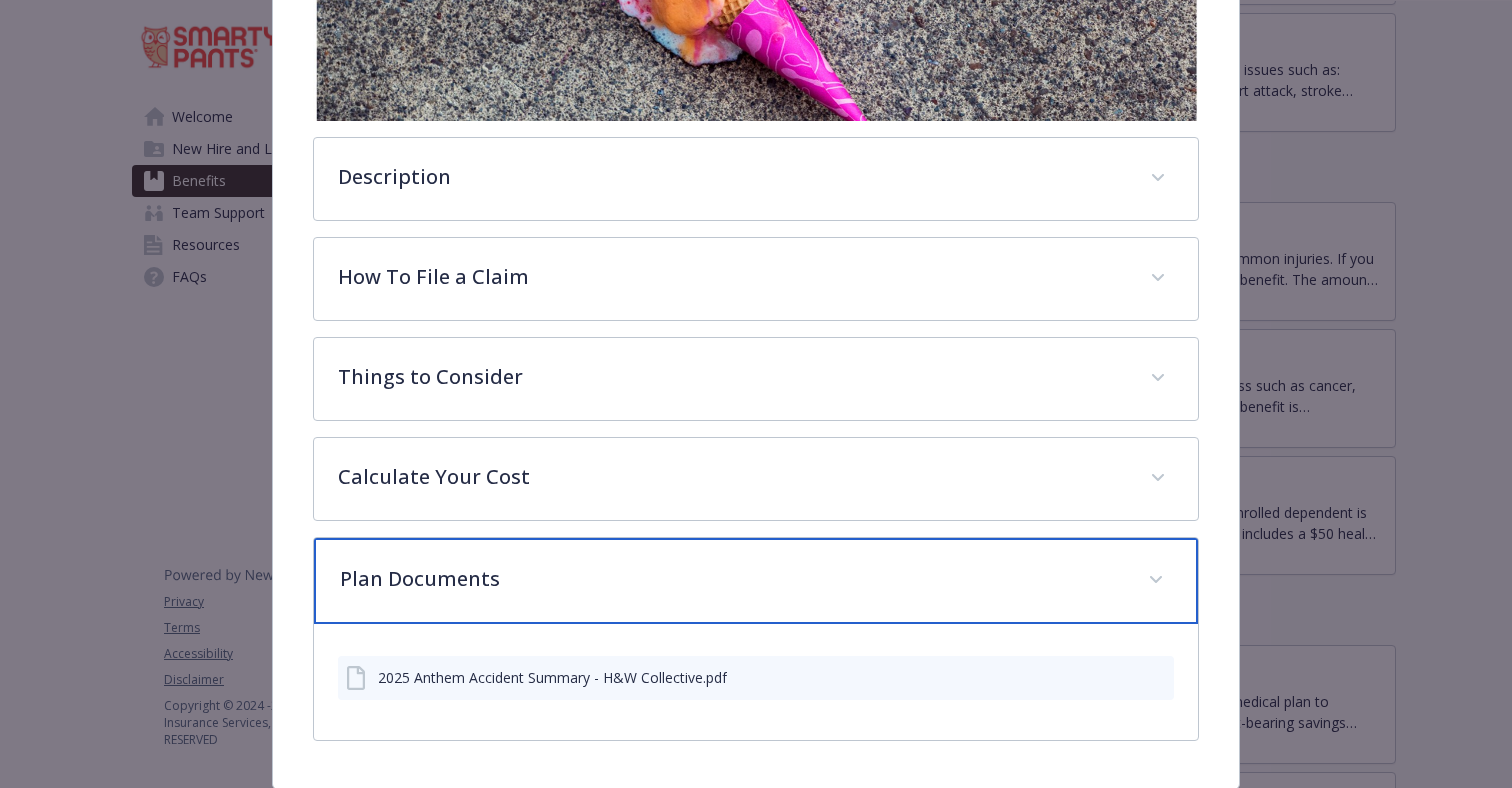 scroll, scrollTop: 551, scrollLeft: 0, axis: vertical 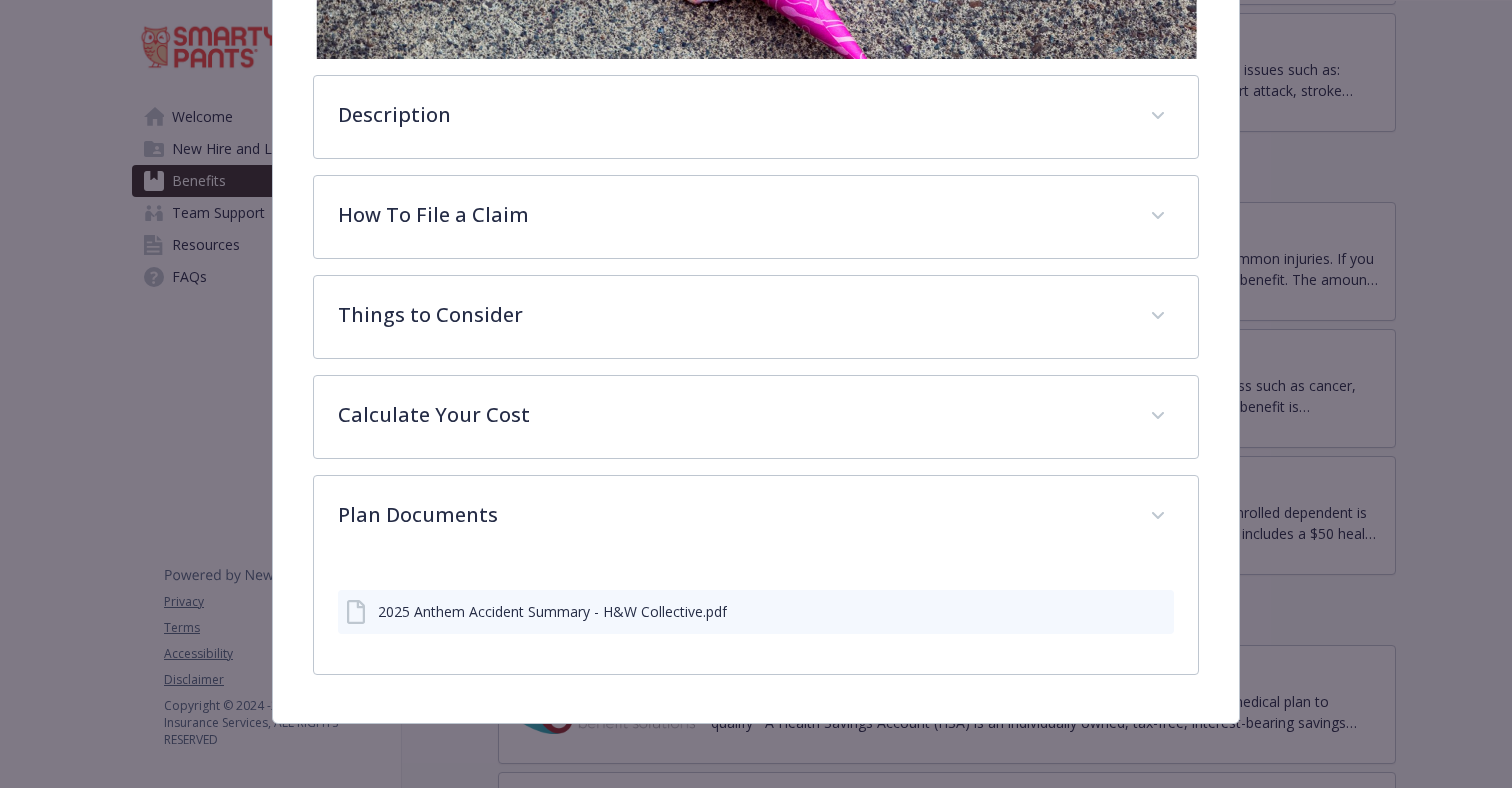 click 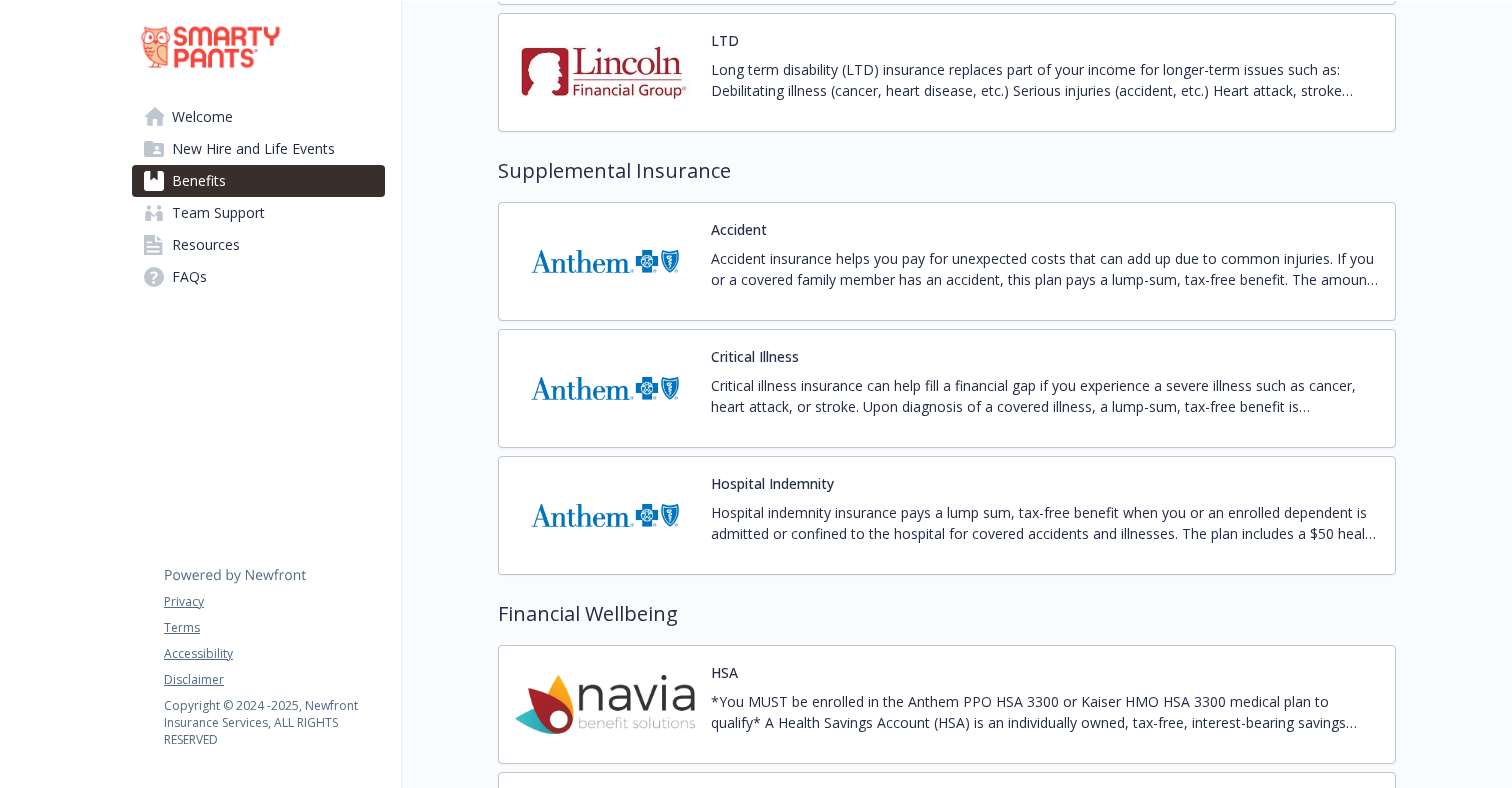click on "Critical illness insurance can help fill a financial gap if you experience a severe illness such as cancer, heart attack, or stroke. Upon diagnosis of a covered illness, a lump-sum, tax-free benefit is immediately paid to you. Use it to help cover medical costs, transportation, child care, lost income, or any other need following a critical illness. You choose a benefit amount that fits your paycheck and can cover yourself and your family members if needed.
Pre-existing conditions are excluded if you have been diagnosed with the illness before gaining coverage.
Critical Illness Coverage Amounts
Employee: $[MONEY] or $[MONEY]
Spouse: [PERCENT]% of employee election
Dependent children: [PERCENT]% of employee election
Health screening benefit: $[MONEY] per insured individual, per year" at bounding box center [1045, 388] 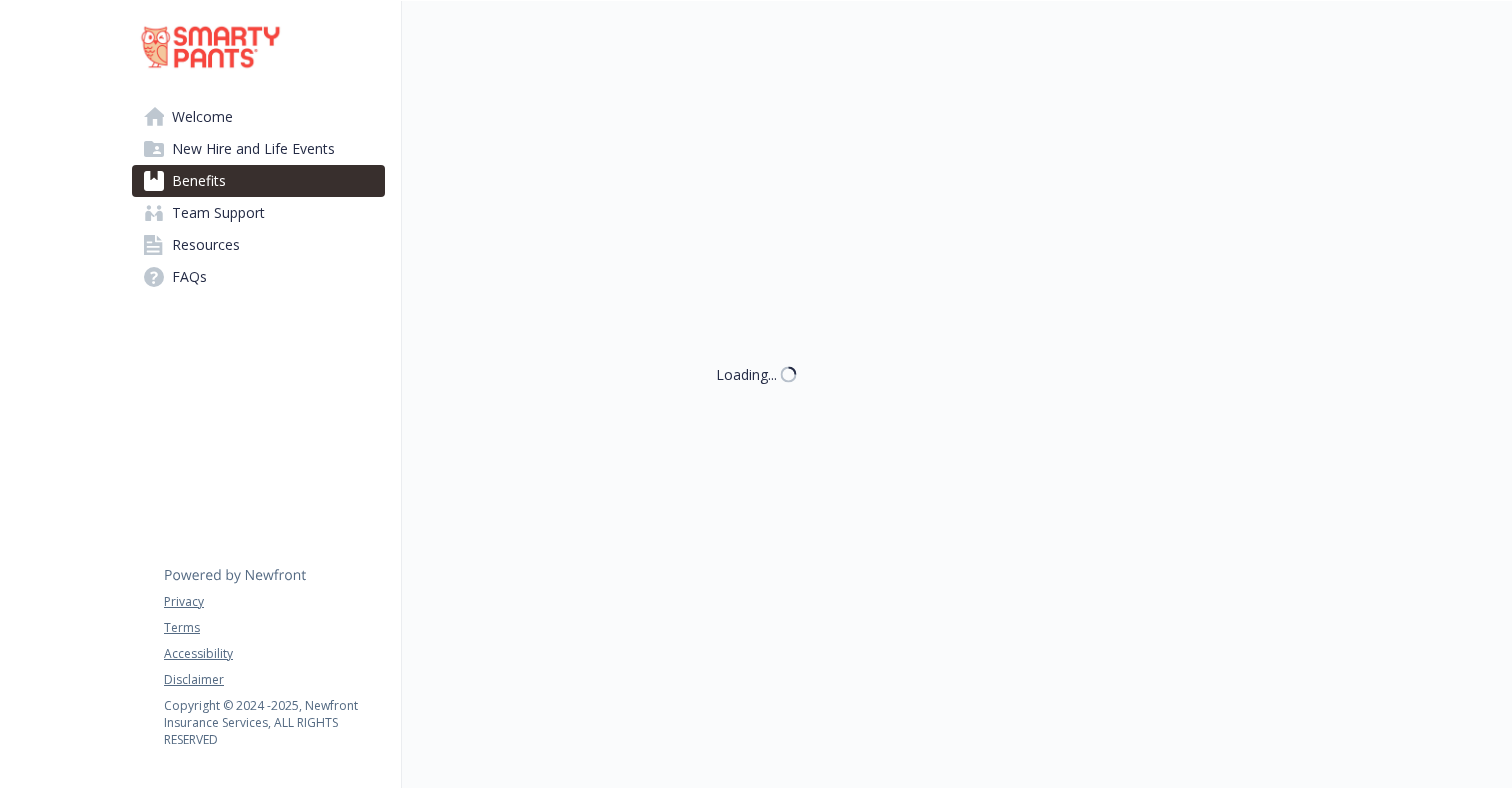scroll, scrollTop: 2108, scrollLeft: 0, axis: vertical 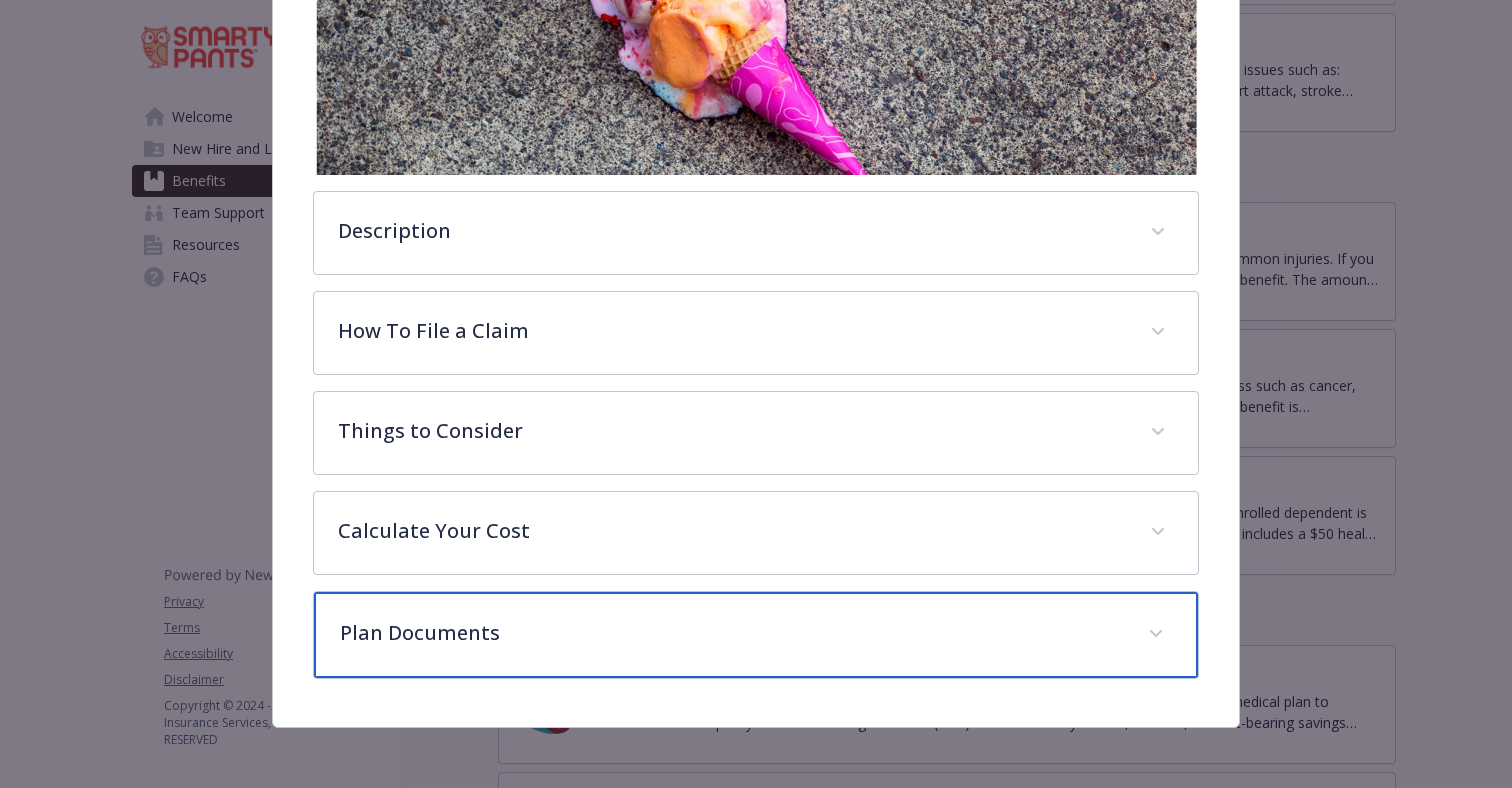 click on "Plan Documents" at bounding box center (756, 635) 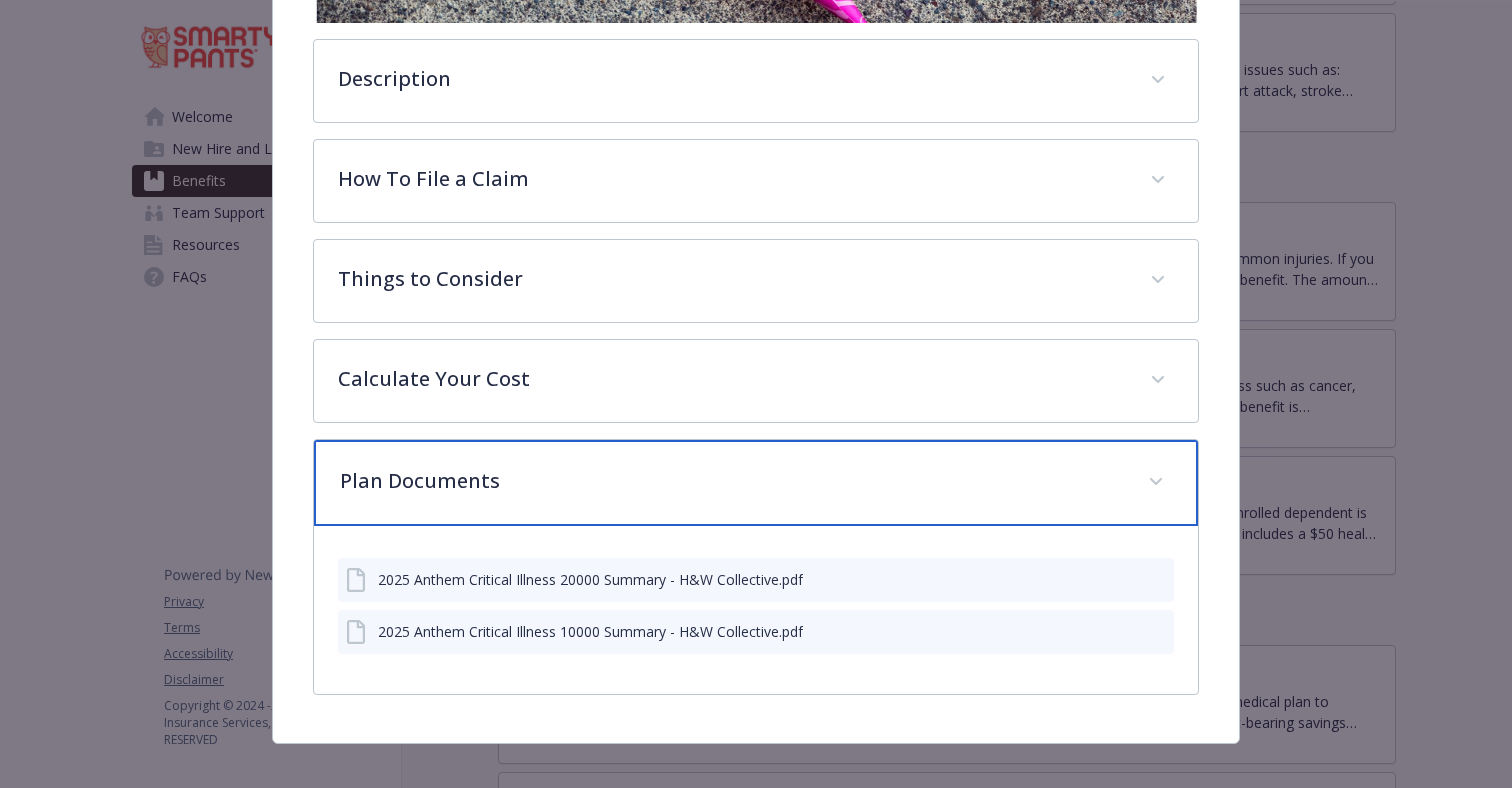 scroll, scrollTop: 603, scrollLeft: 0, axis: vertical 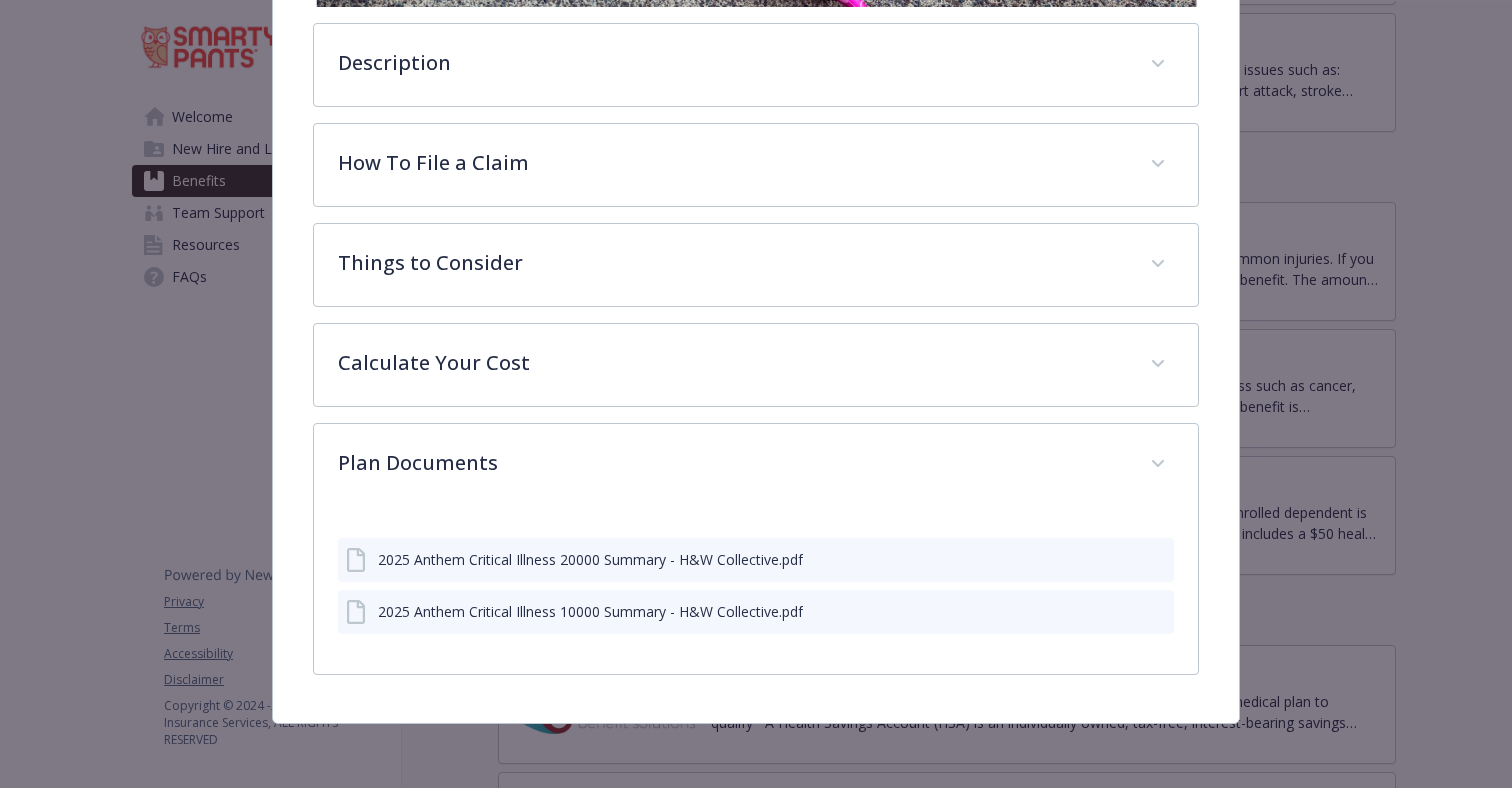 click 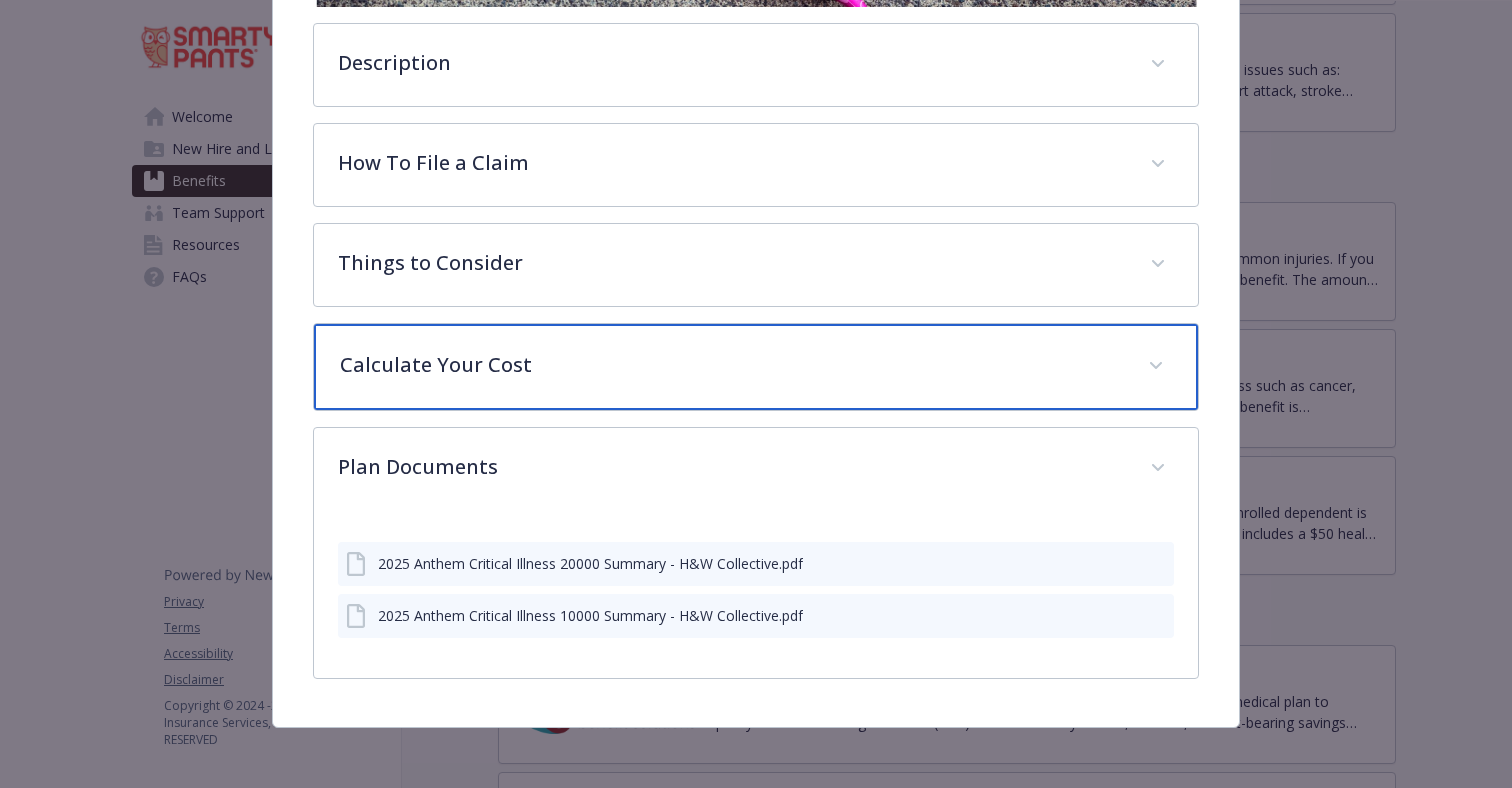 click on "Calculate Your Cost" at bounding box center [732, 365] 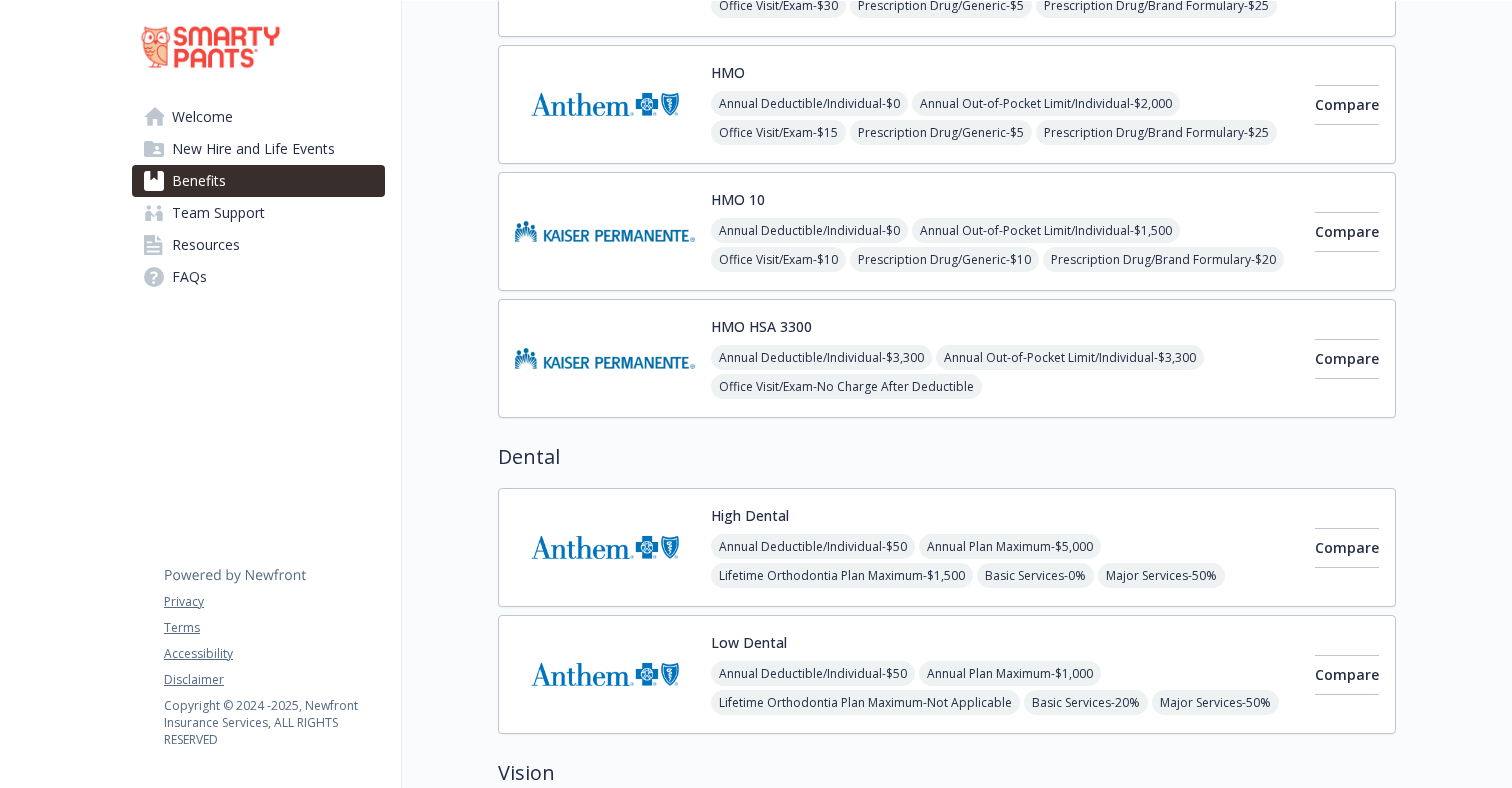 scroll, scrollTop: 538, scrollLeft: 0, axis: vertical 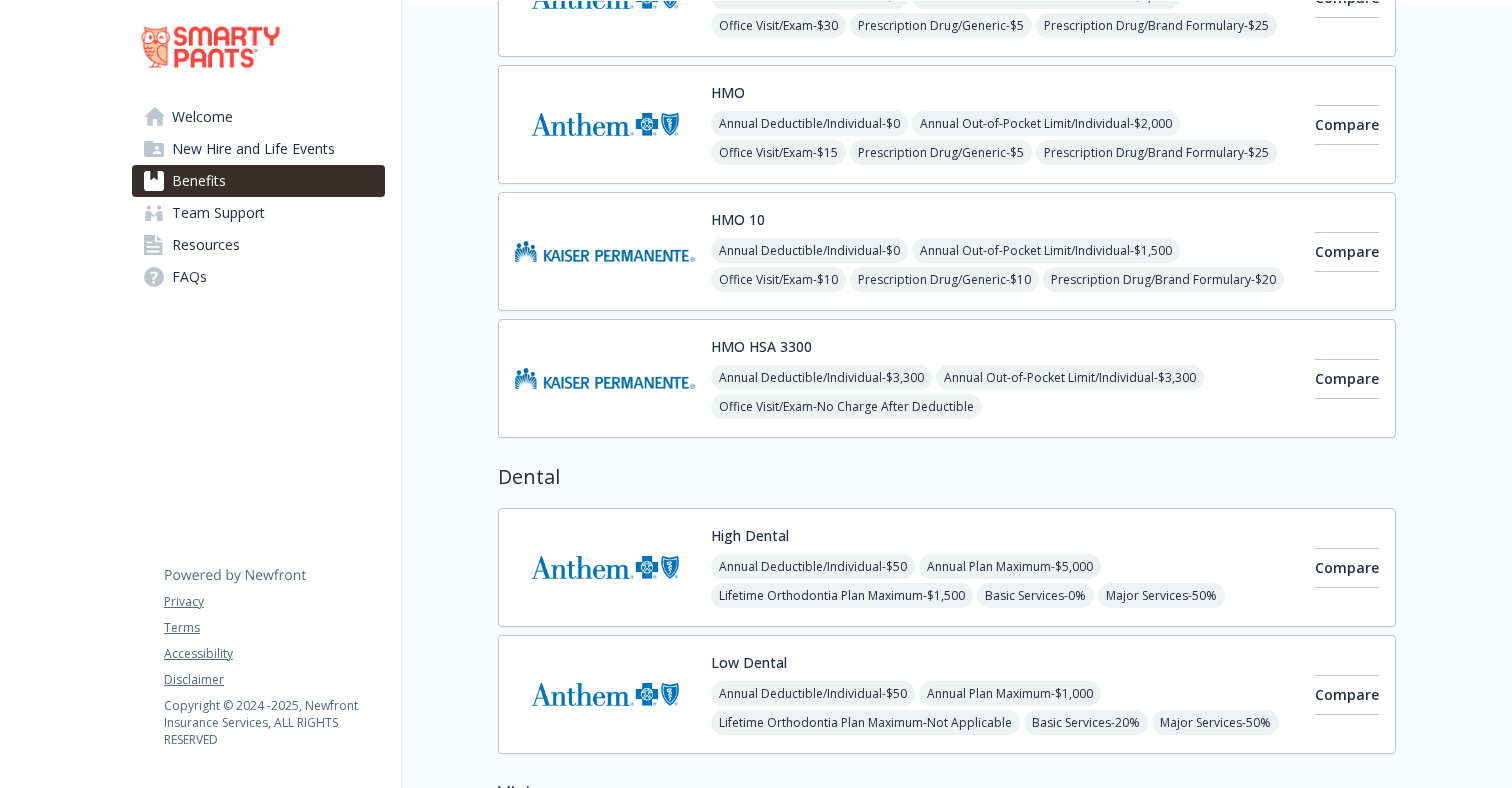 click on "Low Dental Annual Deductible/Individual  -  $50 Annual Plan Maximum  -  $1,000 Lifetime Orthodontia Plan Maximum  -  Not Applicable Basic Services  -  20% Major Services  -  50% Orthodontia Services  -  Not Covered" at bounding box center (1005, 694) 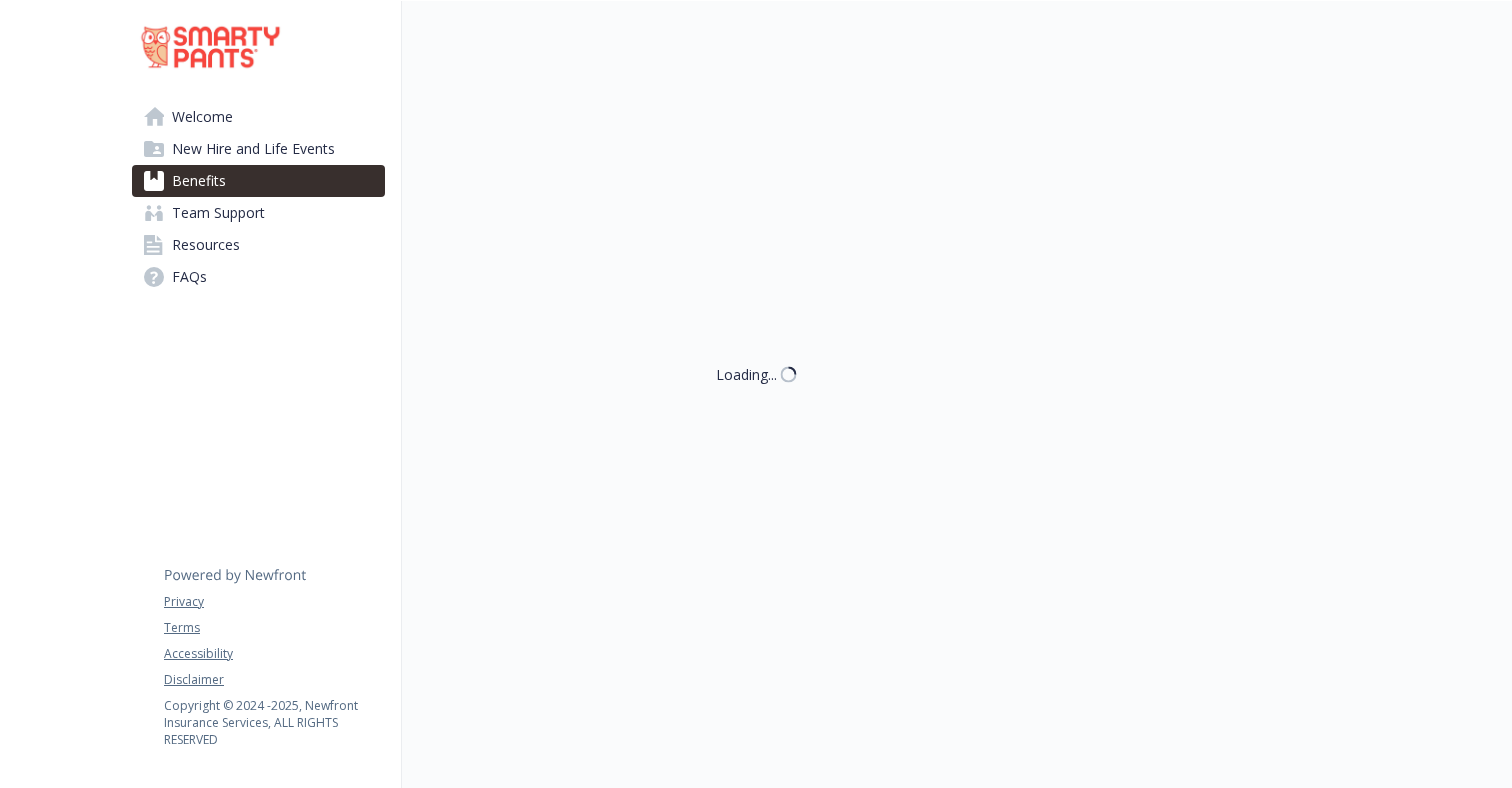 scroll, scrollTop: 538, scrollLeft: 0, axis: vertical 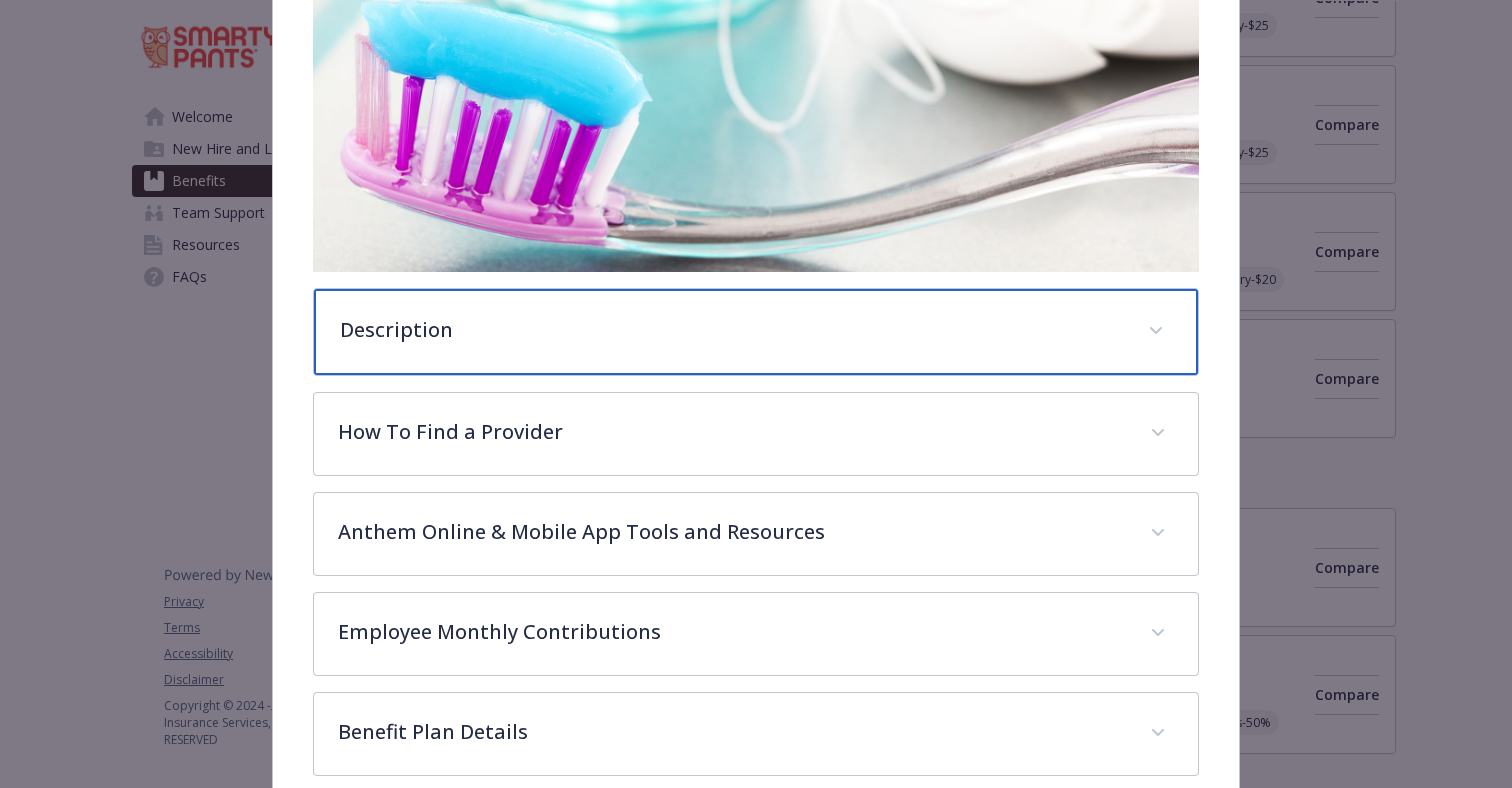 click on "Description" at bounding box center [756, 332] 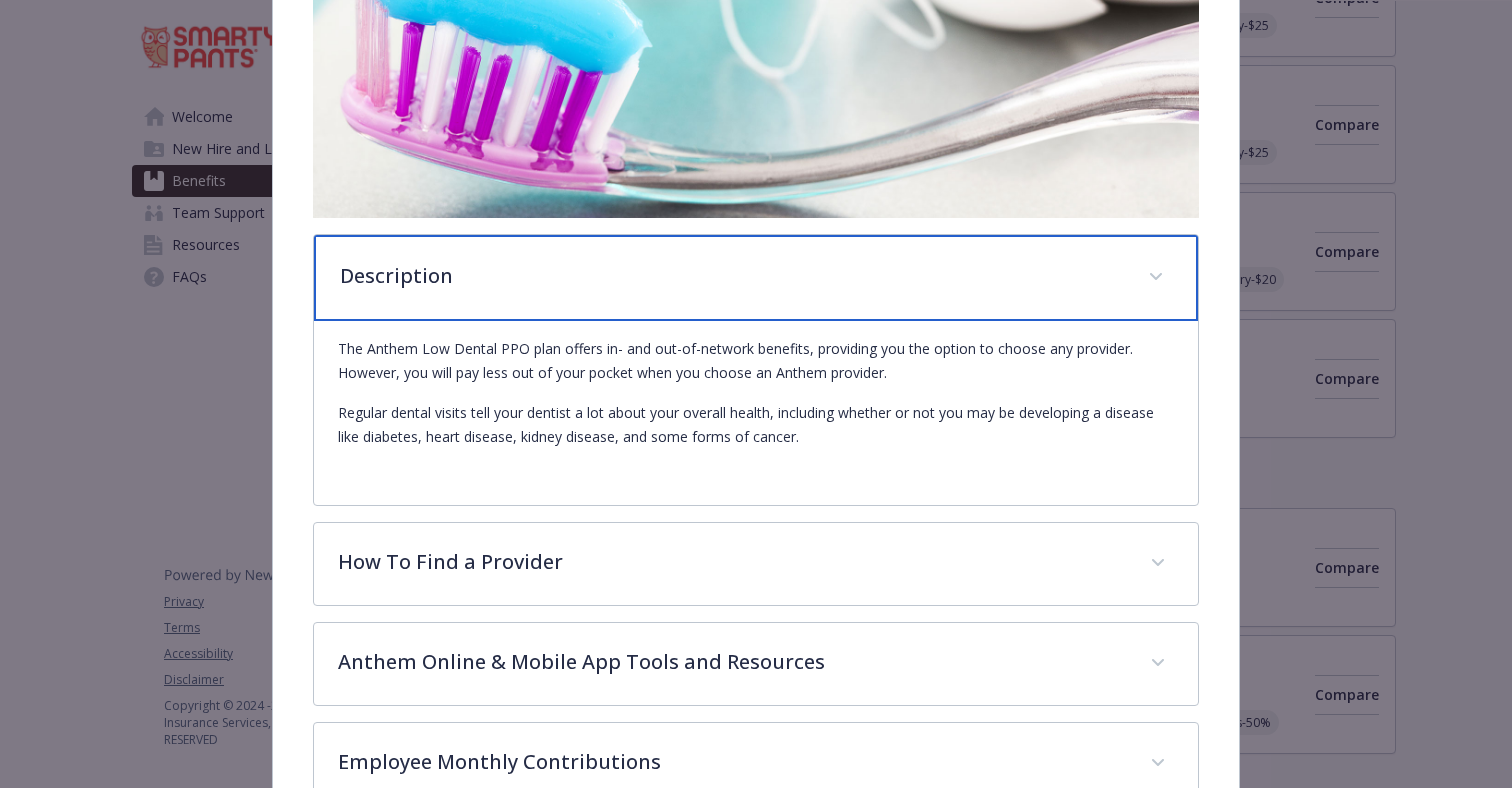 scroll, scrollTop: 418, scrollLeft: 0, axis: vertical 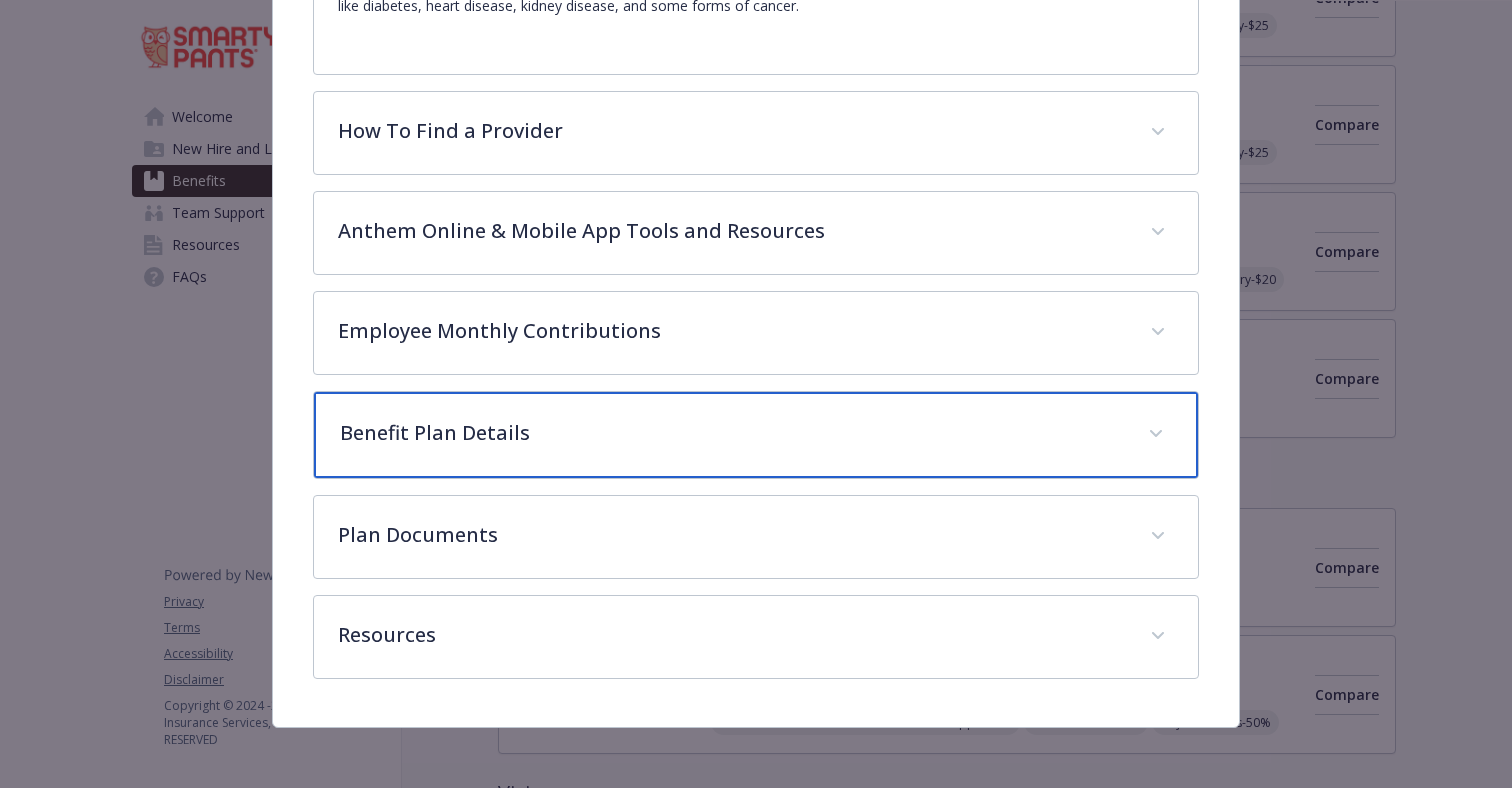 click on "Benefit Plan Details" at bounding box center (732, 433) 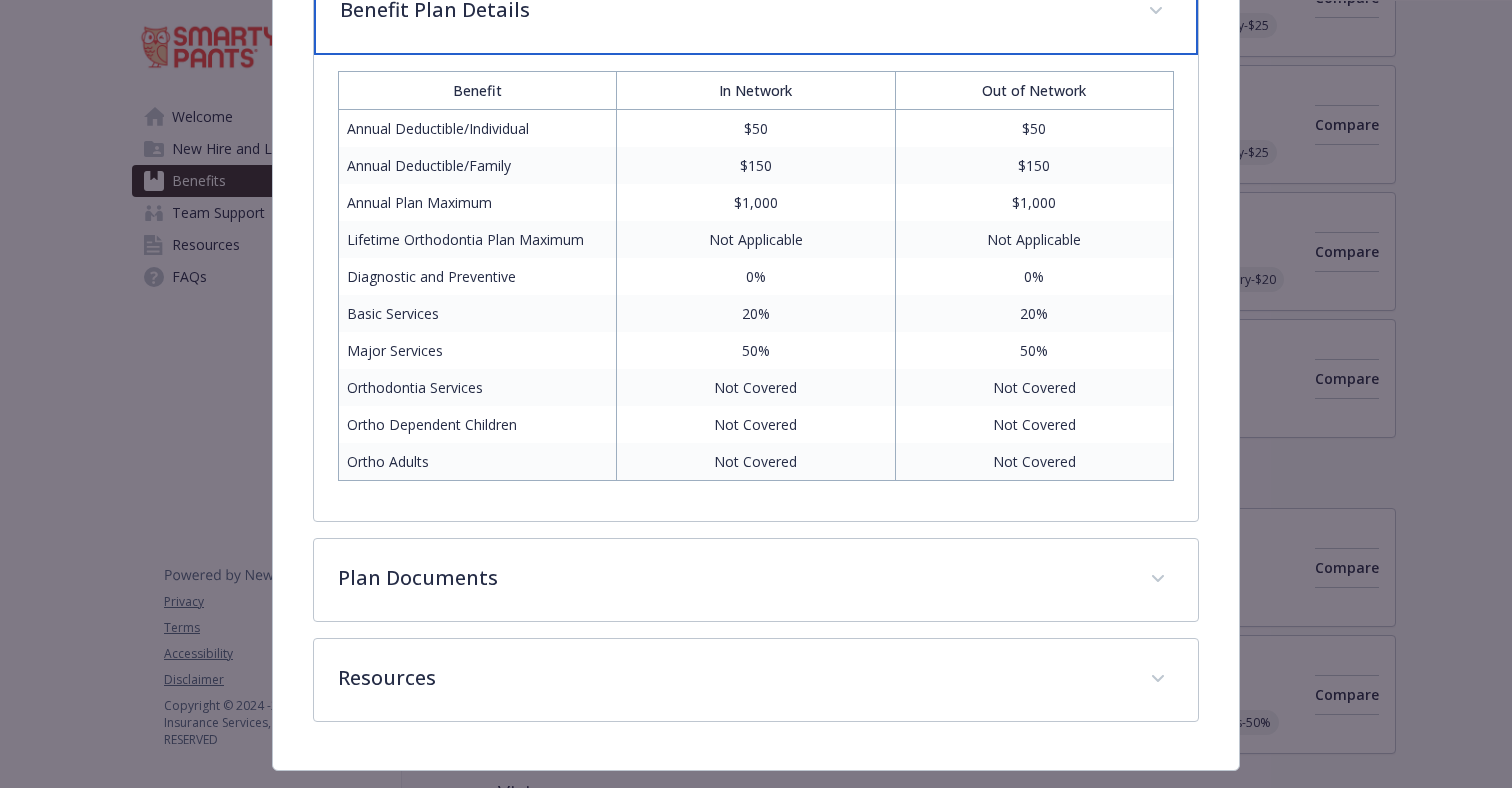 scroll, scrollTop: 1293, scrollLeft: 0, axis: vertical 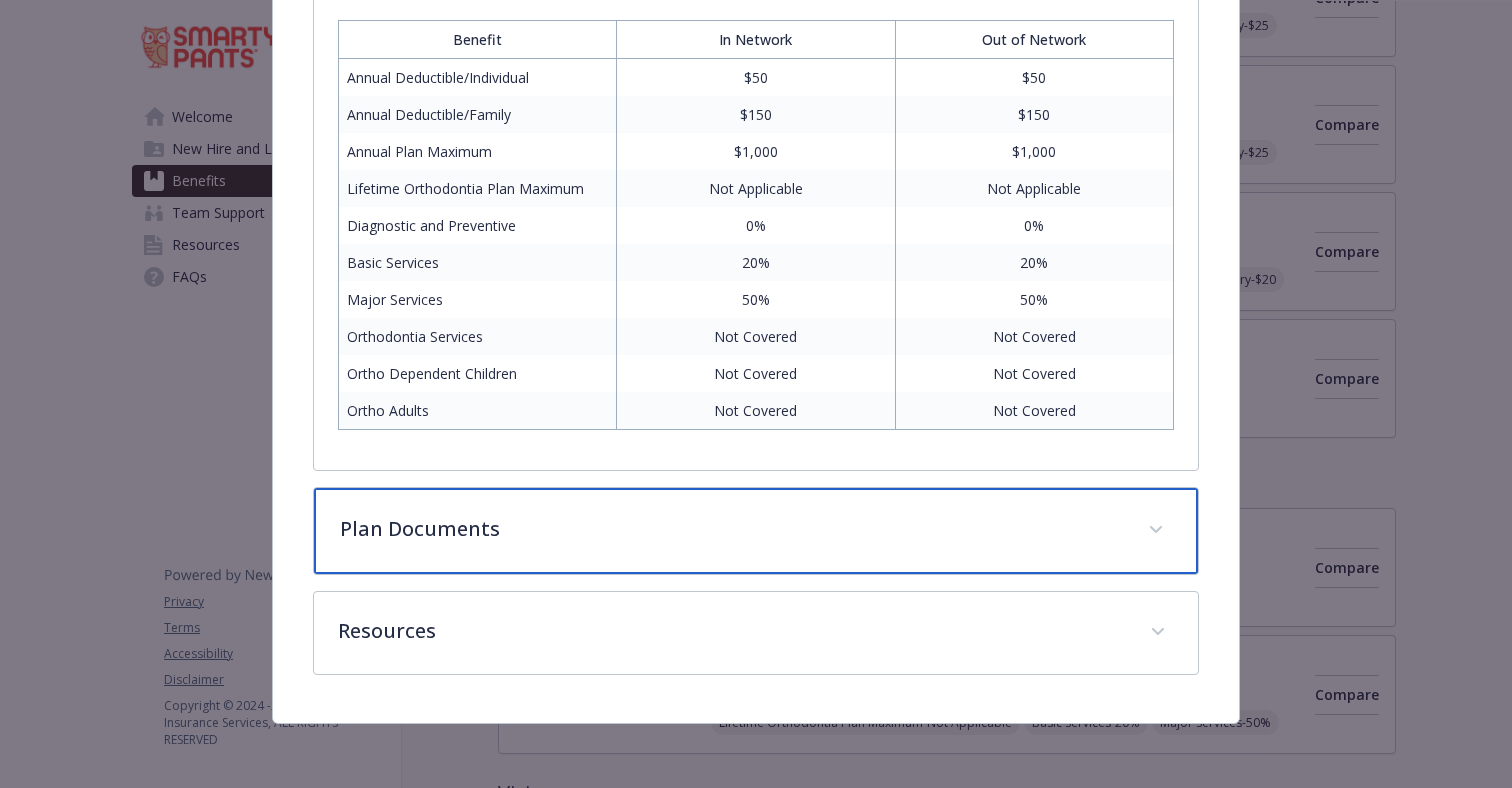 click on "Plan Documents" at bounding box center [756, 531] 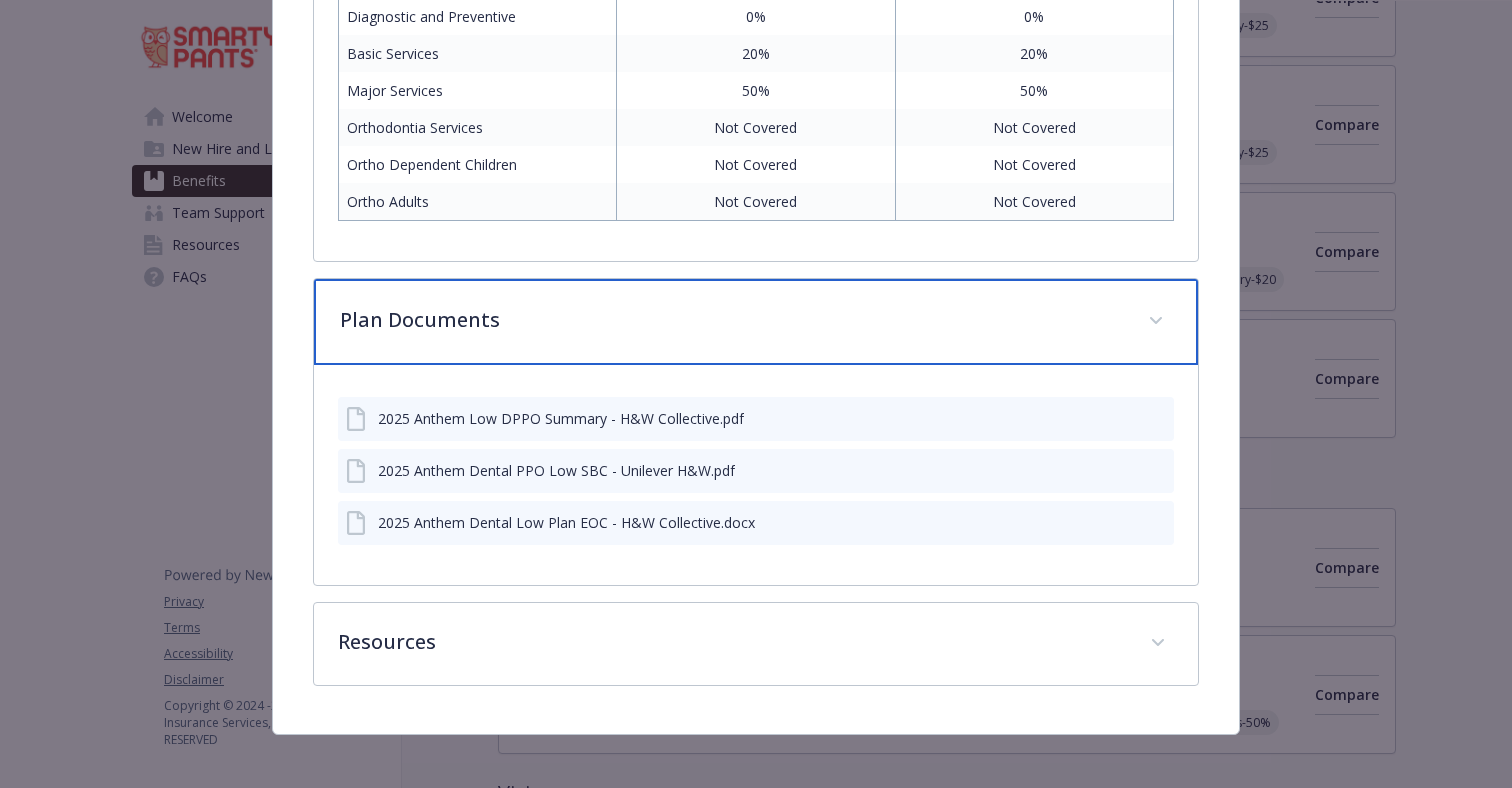 scroll, scrollTop: 1513, scrollLeft: 0, axis: vertical 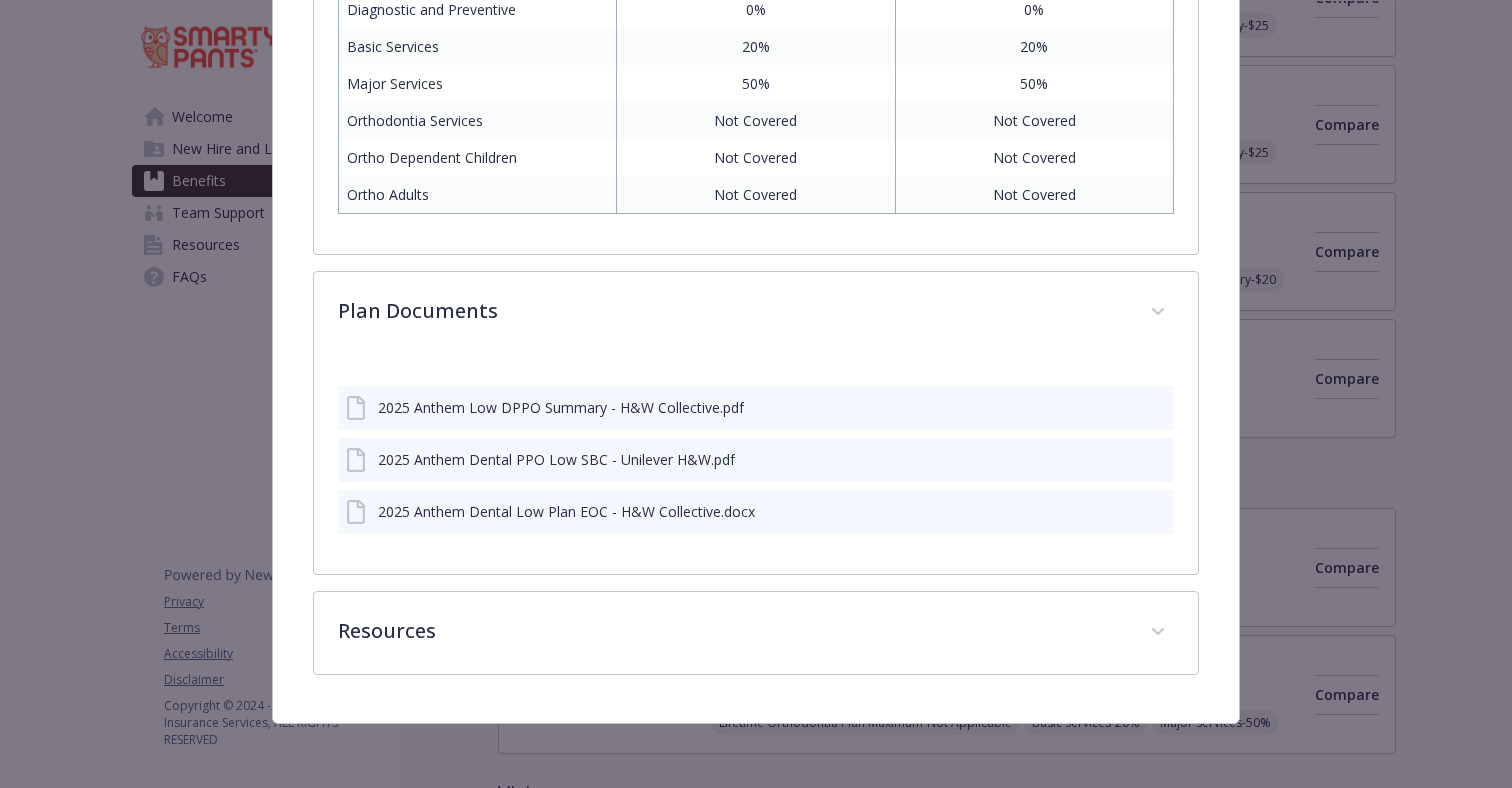 click 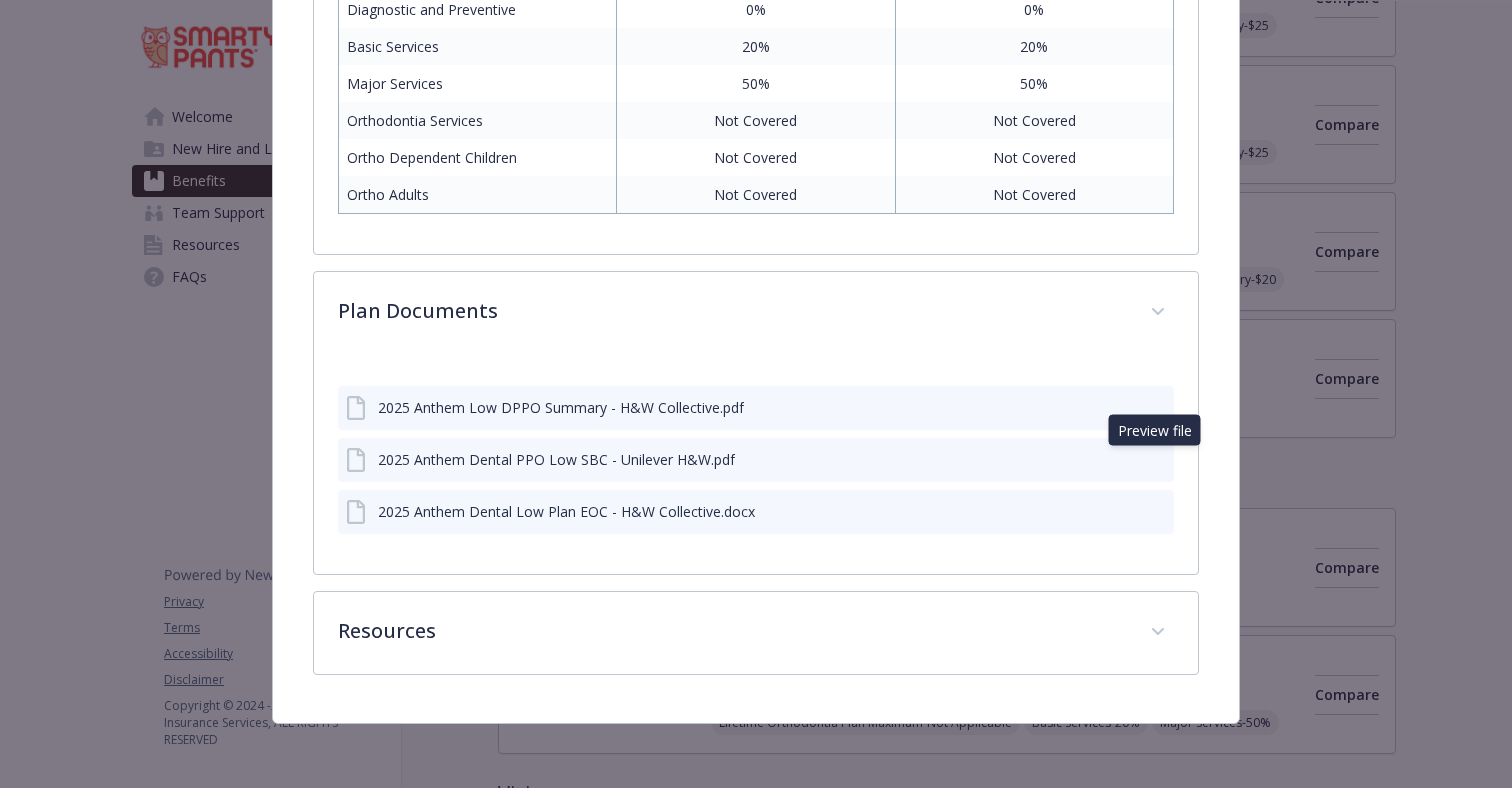 click 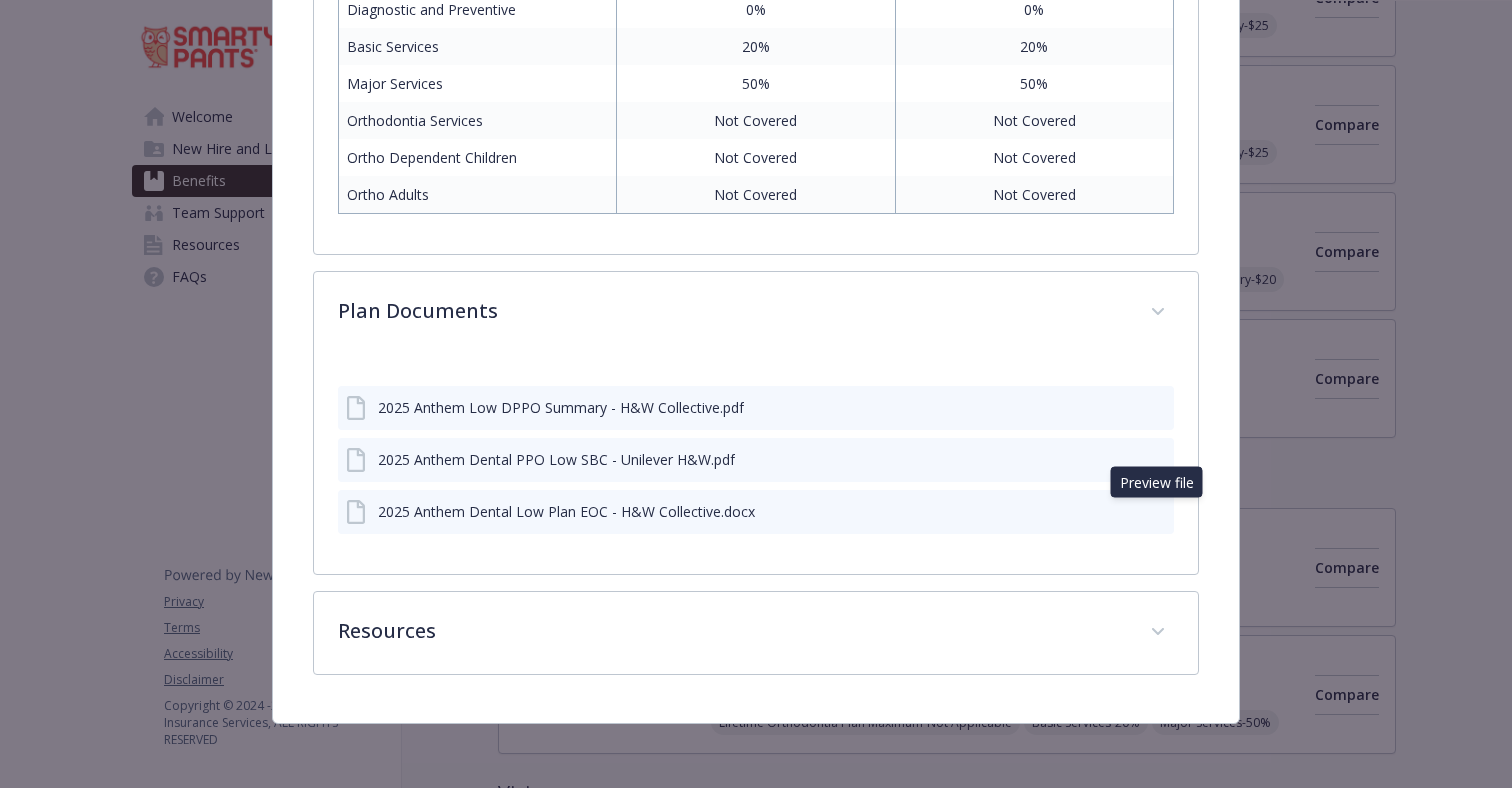 click 